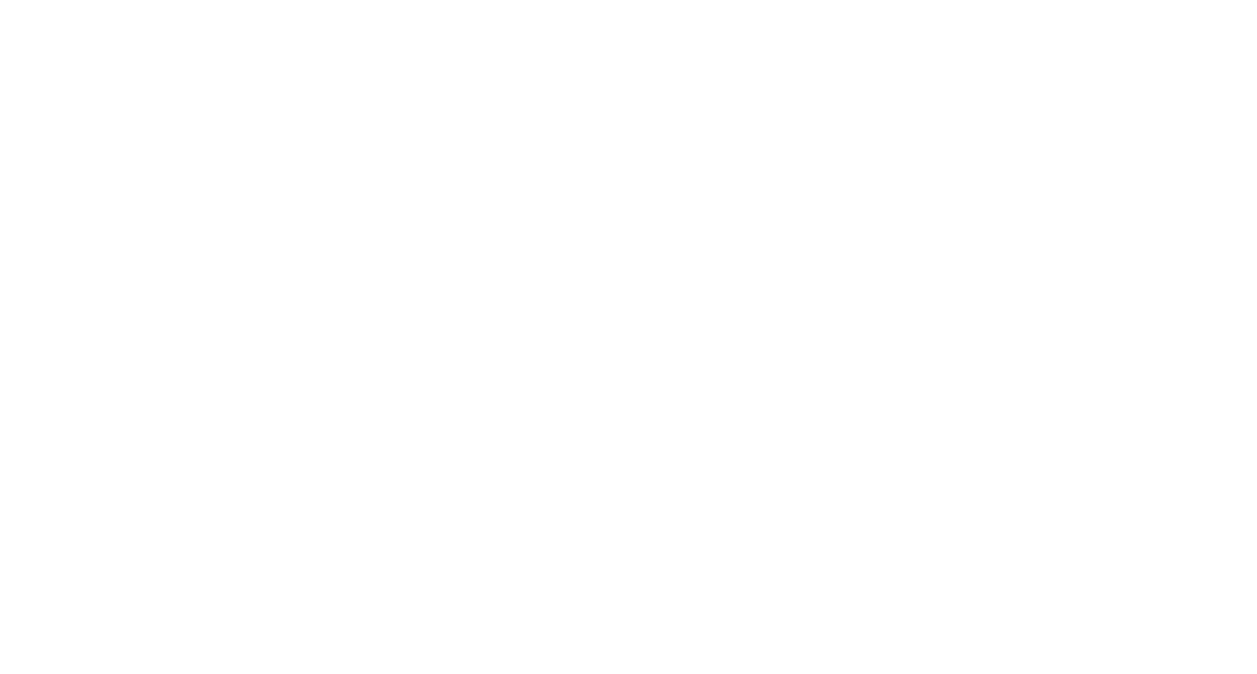 scroll, scrollTop: 0, scrollLeft: 0, axis: both 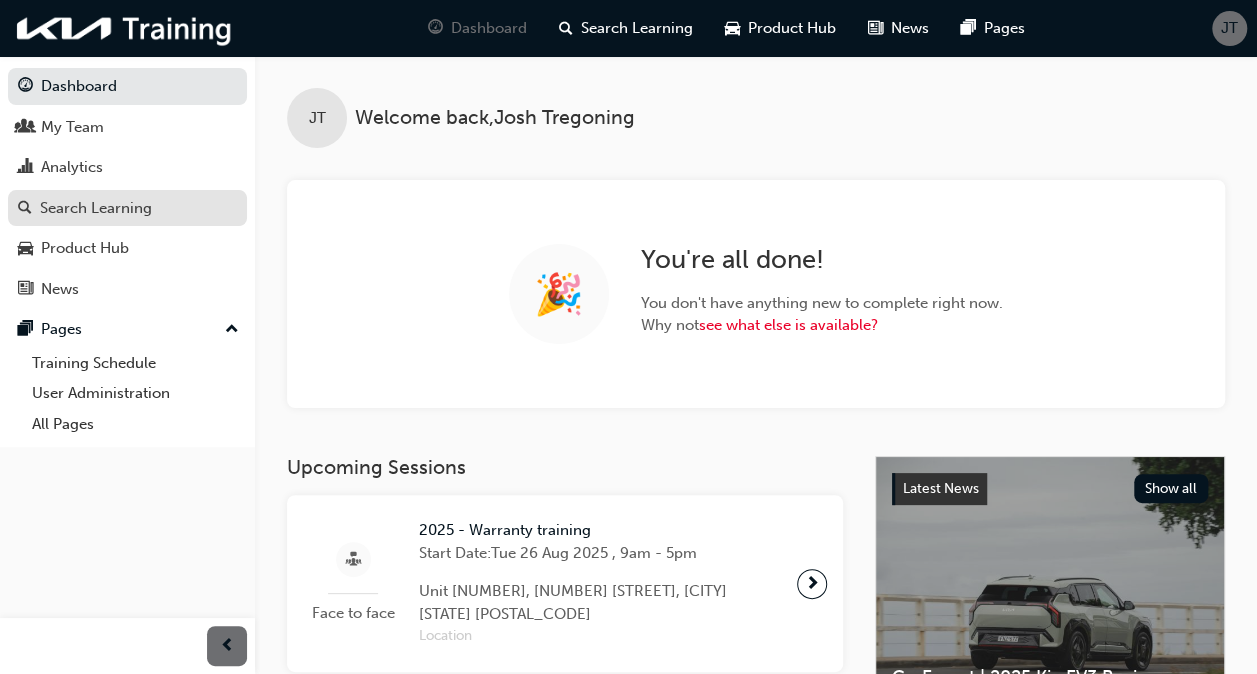 click on "Search Learning" at bounding box center [96, 208] 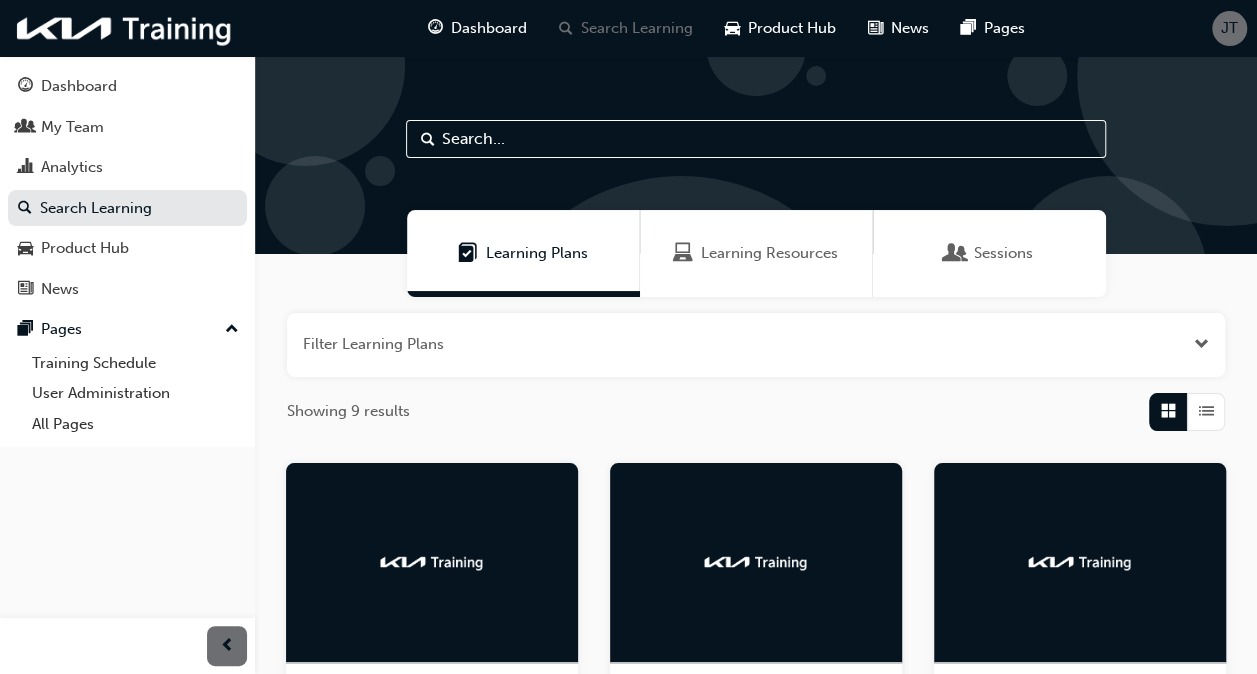 click on "Sessions" at bounding box center [989, 253] 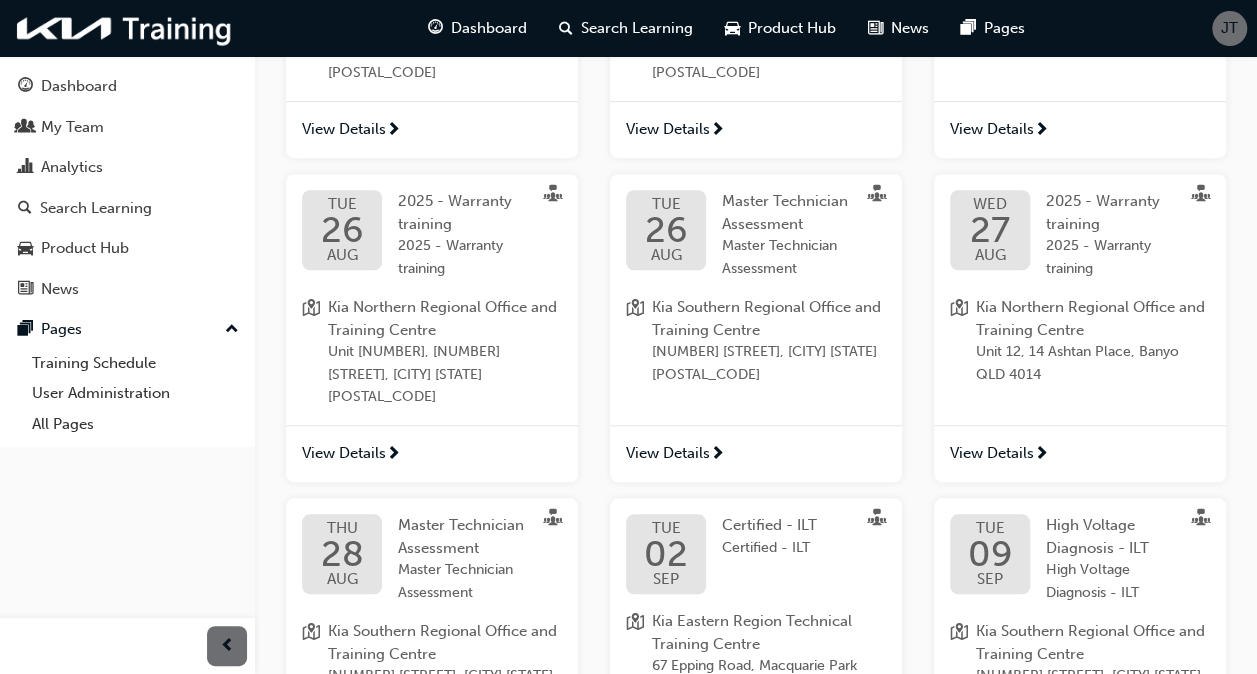 scroll, scrollTop: 592, scrollLeft: 0, axis: vertical 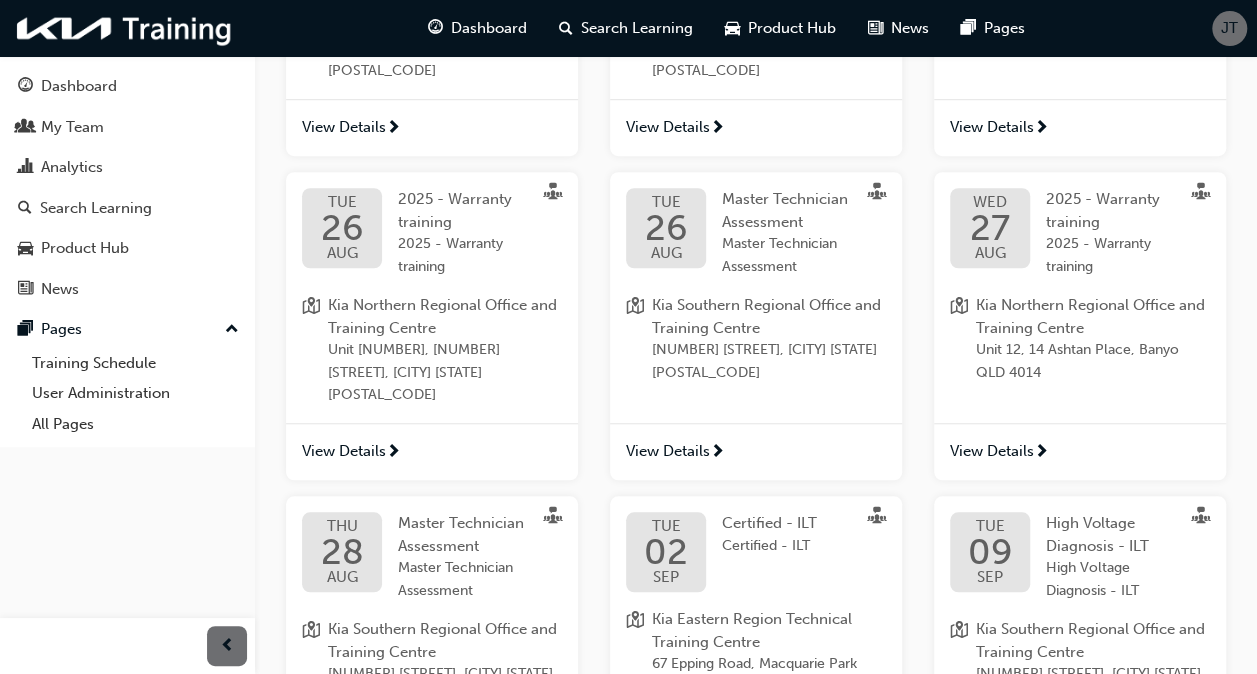 click on "View Details" at bounding box center (992, 451) 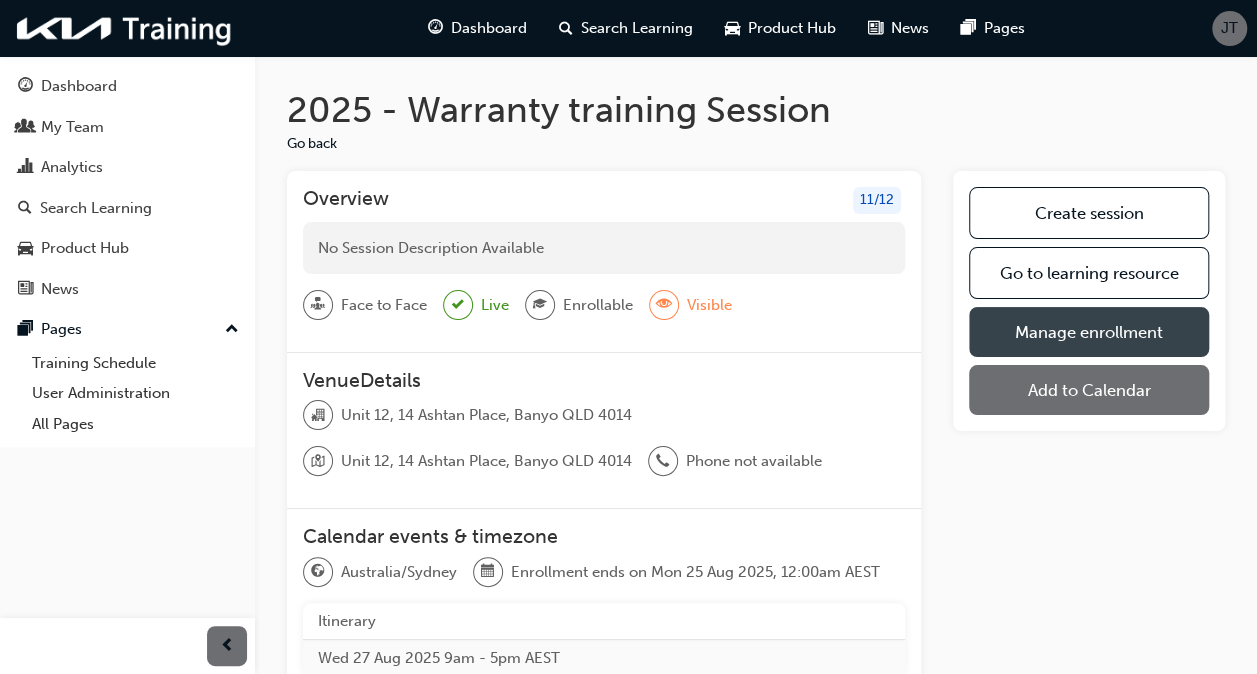 click on "Manage enrollment" at bounding box center [1089, 332] 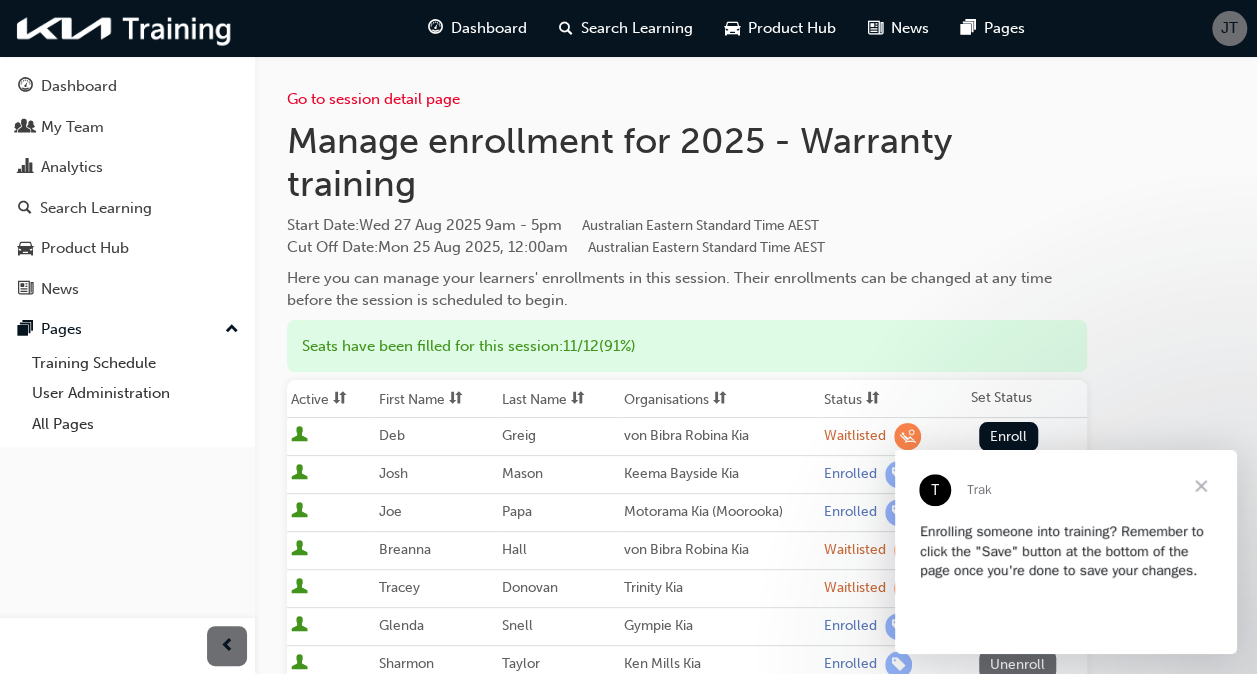 scroll, scrollTop: 0, scrollLeft: 0, axis: both 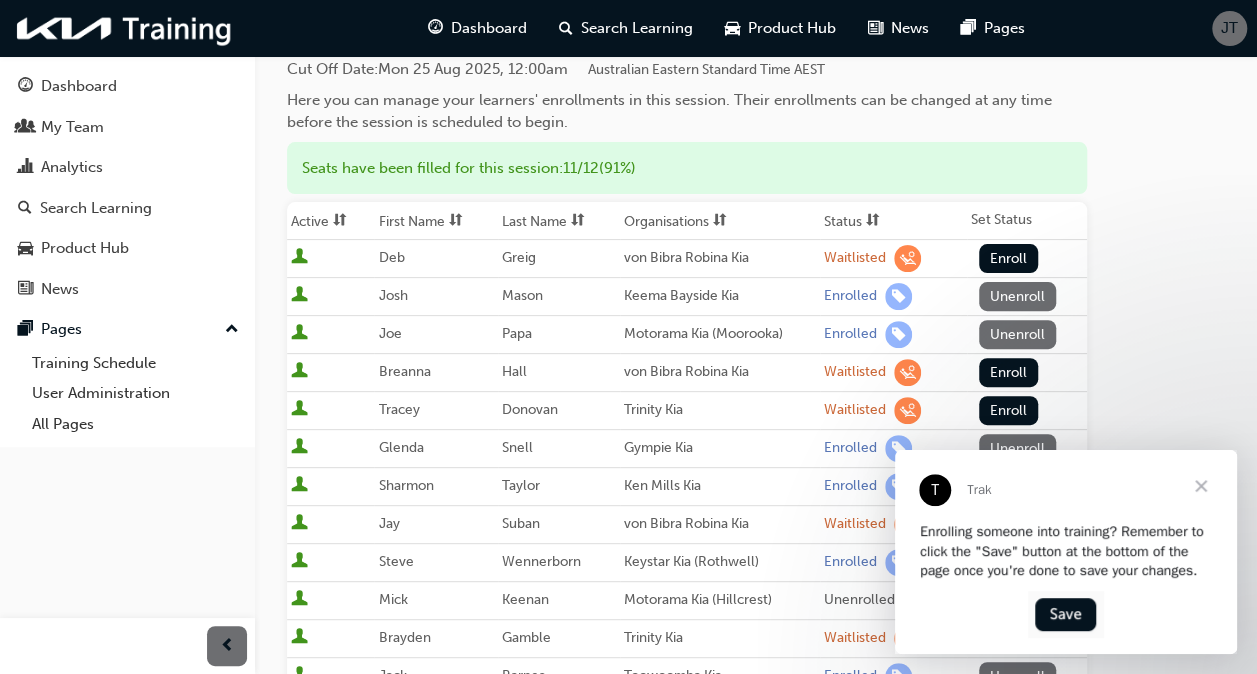 click at bounding box center (1201, 486) 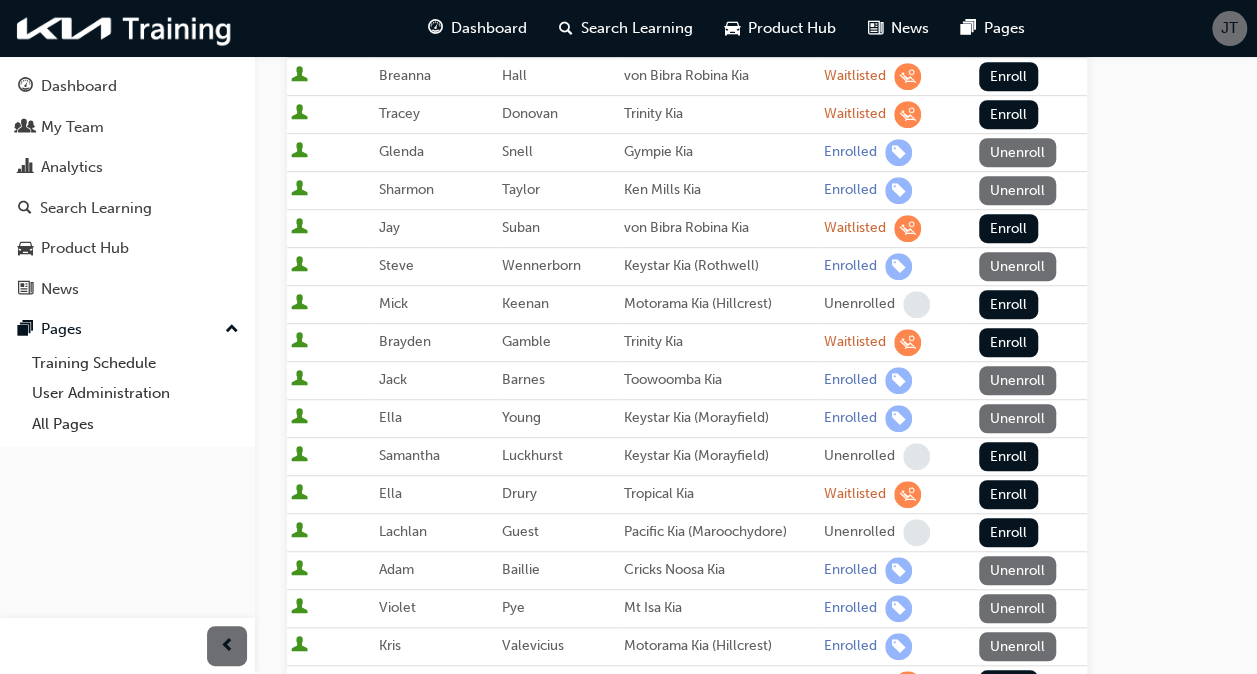 scroll, scrollTop: 540, scrollLeft: 0, axis: vertical 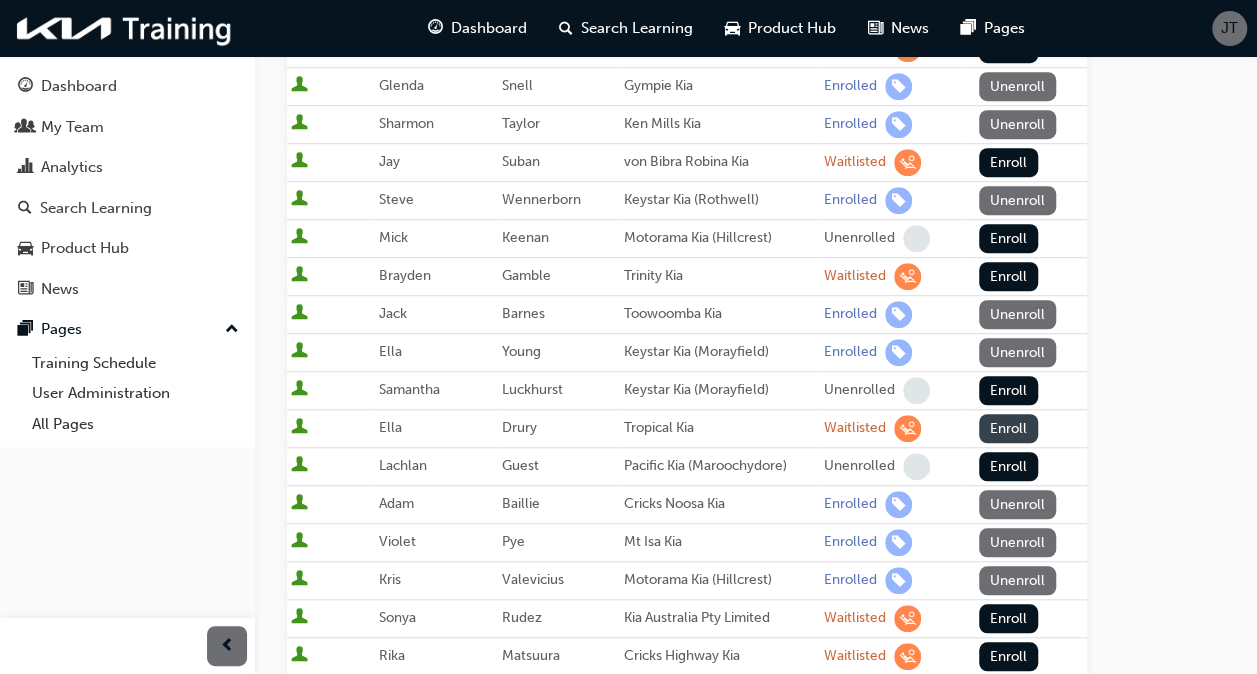 click on "Enroll" at bounding box center (1009, 428) 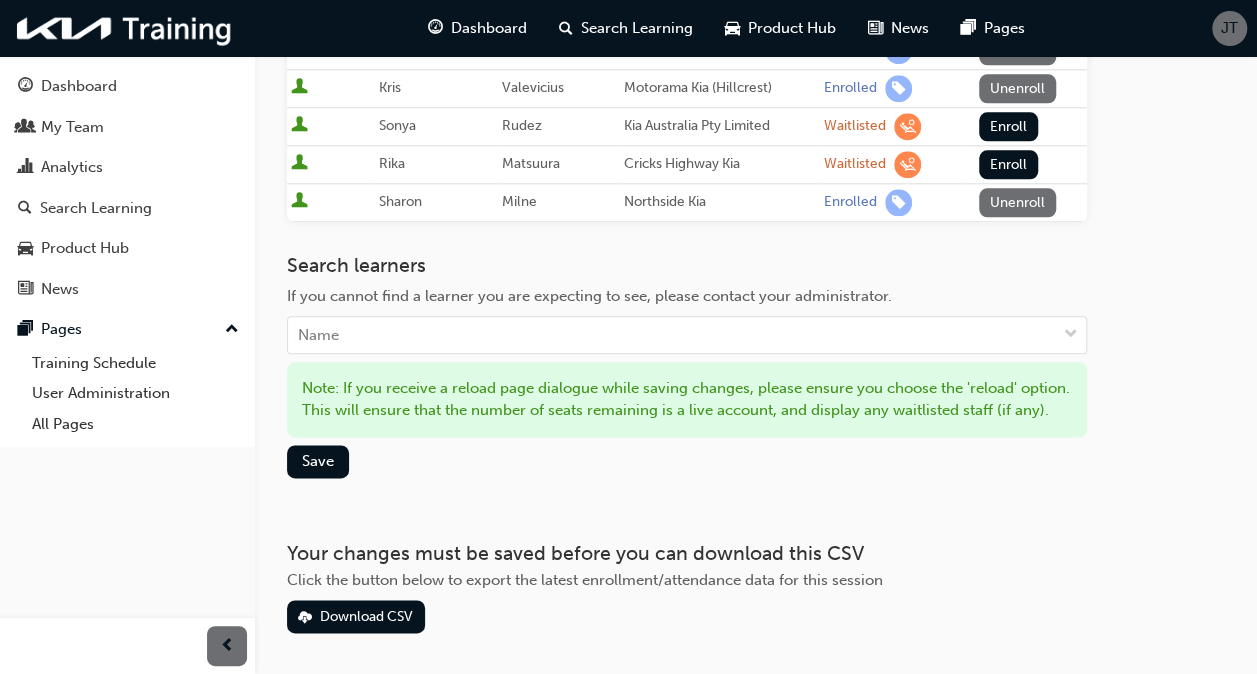 scroll, scrollTop: 1115, scrollLeft: 0, axis: vertical 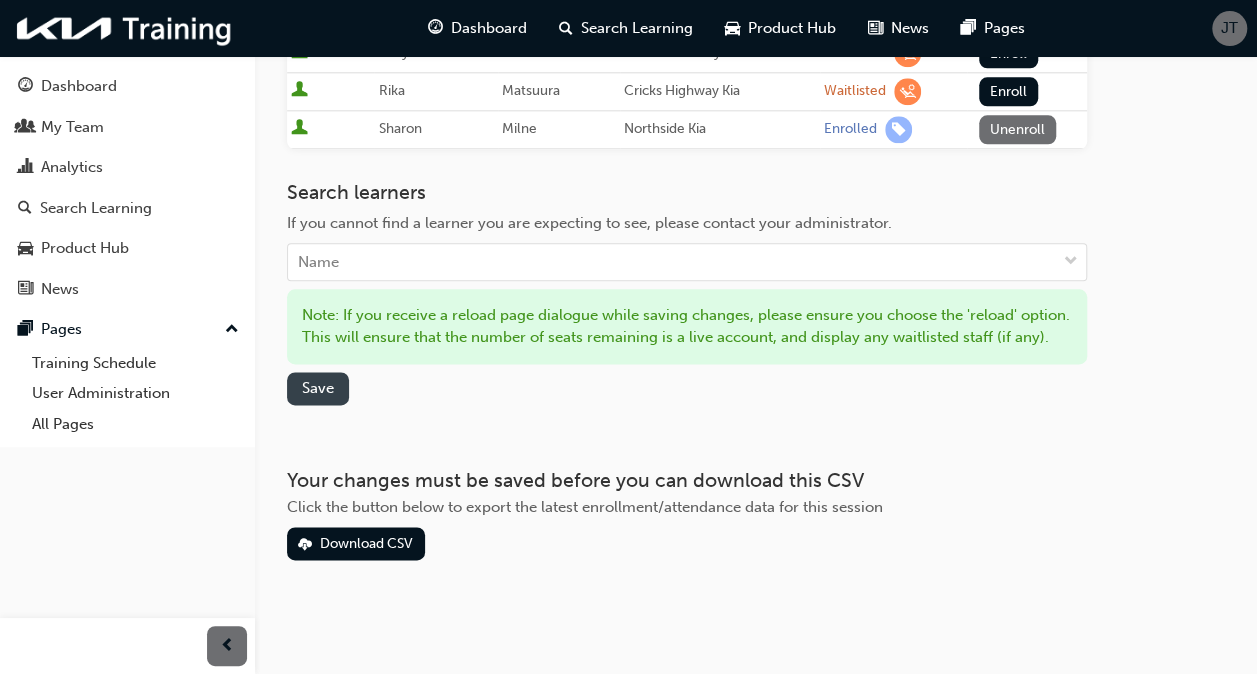 click on "Save" at bounding box center (318, 388) 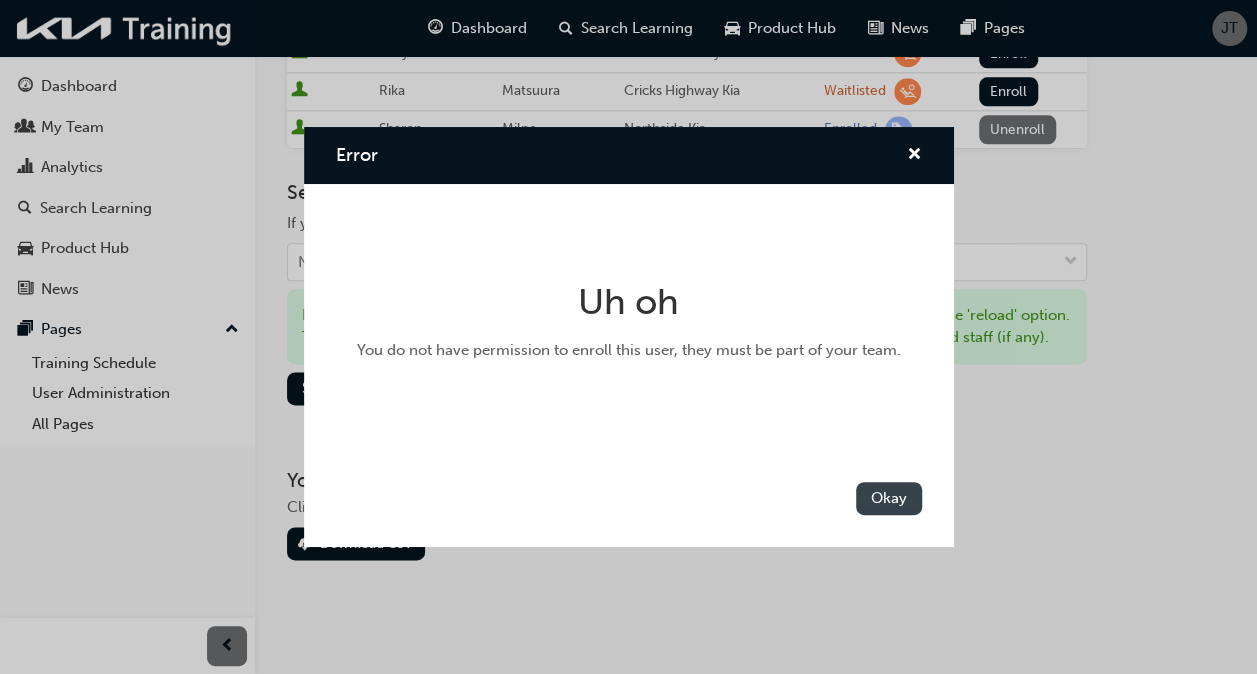 click on "Okay" at bounding box center [889, 498] 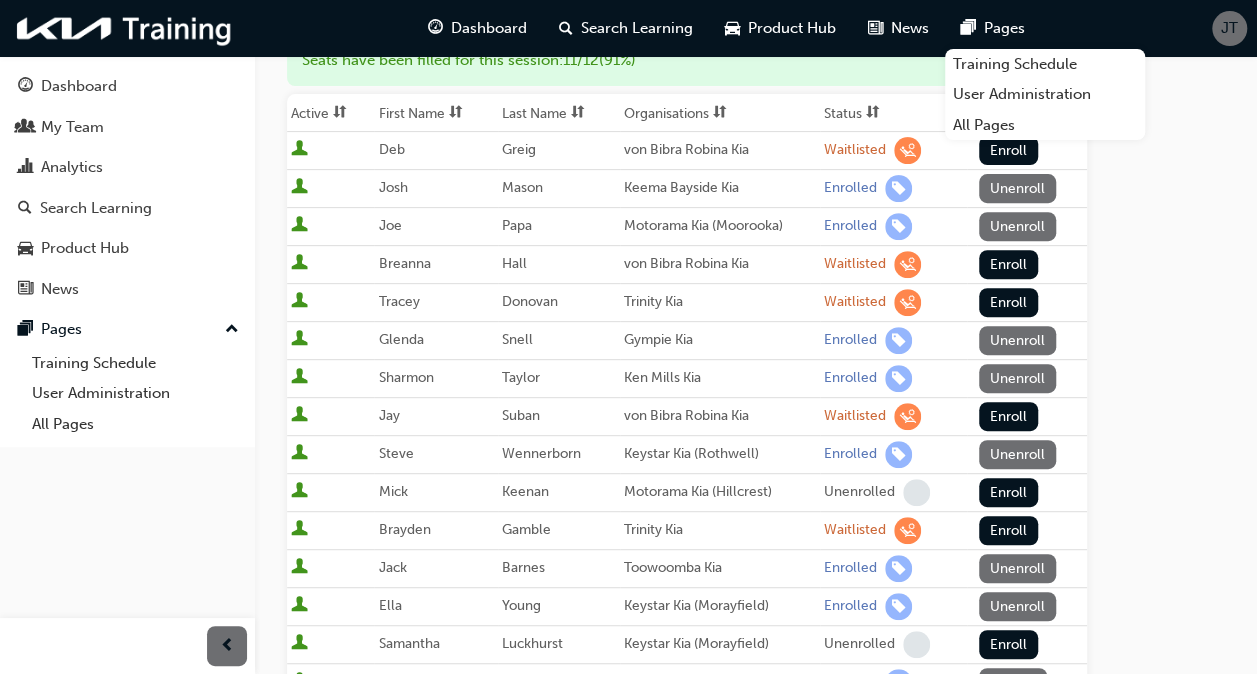 scroll, scrollTop: 288, scrollLeft: 0, axis: vertical 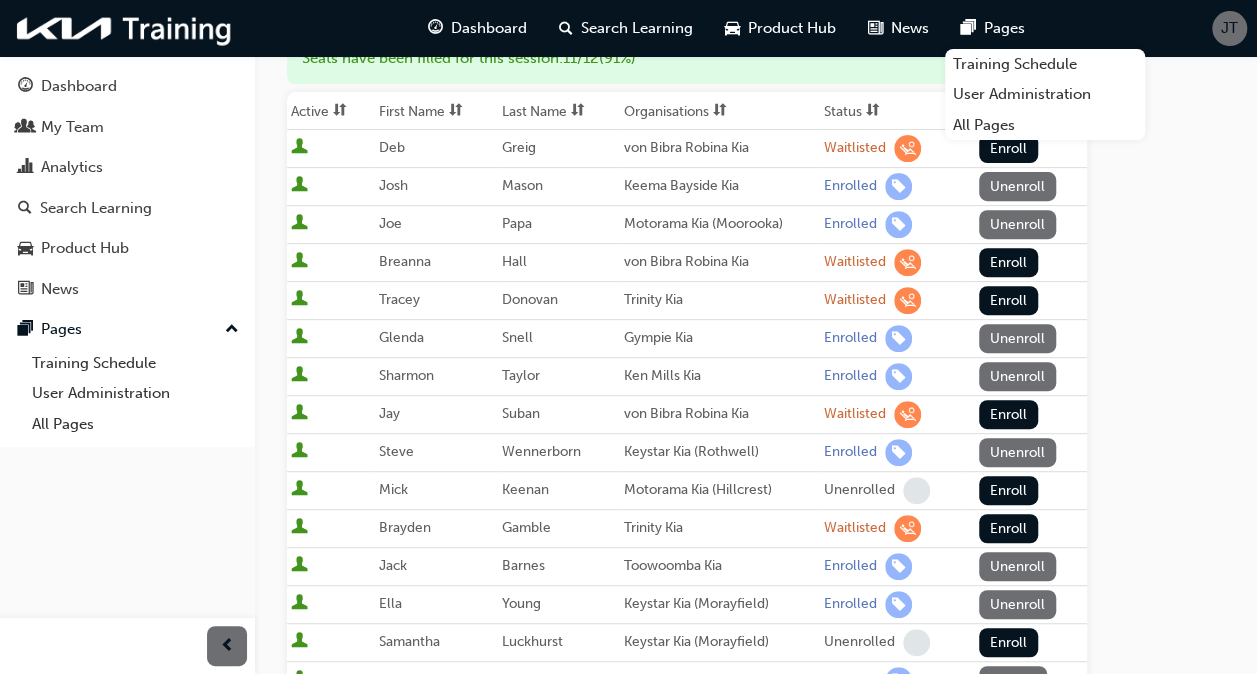 click on "Go to session detail page Manage enrollment for 2025 - Warranty training Start Date :  Wed 27 Aug 2025   9am - 5pm   Australian Eastern Standard Time AEST Cut Off Date :  Mon 25 Aug 2025, 12:00am   Australian Eastern Standard Time AEST Here you can manage your learners' enrollments in this session. Their enrollments can be changed at any time before the session is scheduled to begin. Seats have been filled for this session :  11 / 12  ( 91% ) Active First Name Last Name Organisations Status Set Status Deb Greig von Bibra Robina Kia Waitlisted Enroll Josh Mason Keema Bayside Kia Enrolled Unenroll Joe Papa Motorama Kia (Moorooka) Enrolled Unenroll Breanna Hall von Bibra Robina Kia Waitlisted Enroll Tracey Donovan Trinity Kia Waitlisted Enroll Glenda Snell Gympie Kia Enrolled Unenroll Sharmon Taylor Ken Mills Kia Enrolled Unenroll Jay Suban von Bibra Robina Kia Waitlisted Enroll Steve Wennerborn Keystar Kia (Rothwell) Enrolled Unenroll Mick Keenan Motorama Kia (Hillcrest) Unenrolled Enroll Brayden Gamble Enroll" at bounding box center (756, 572) 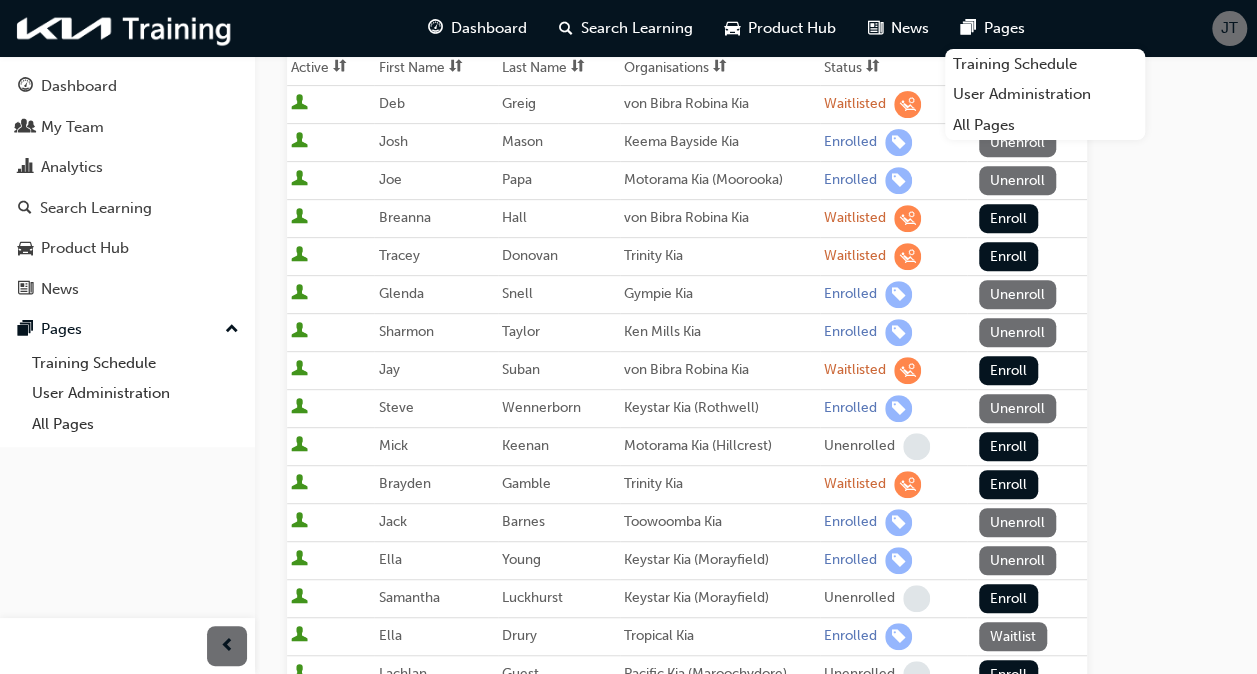 scroll, scrollTop: 328, scrollLeft: 0, axis: vertical 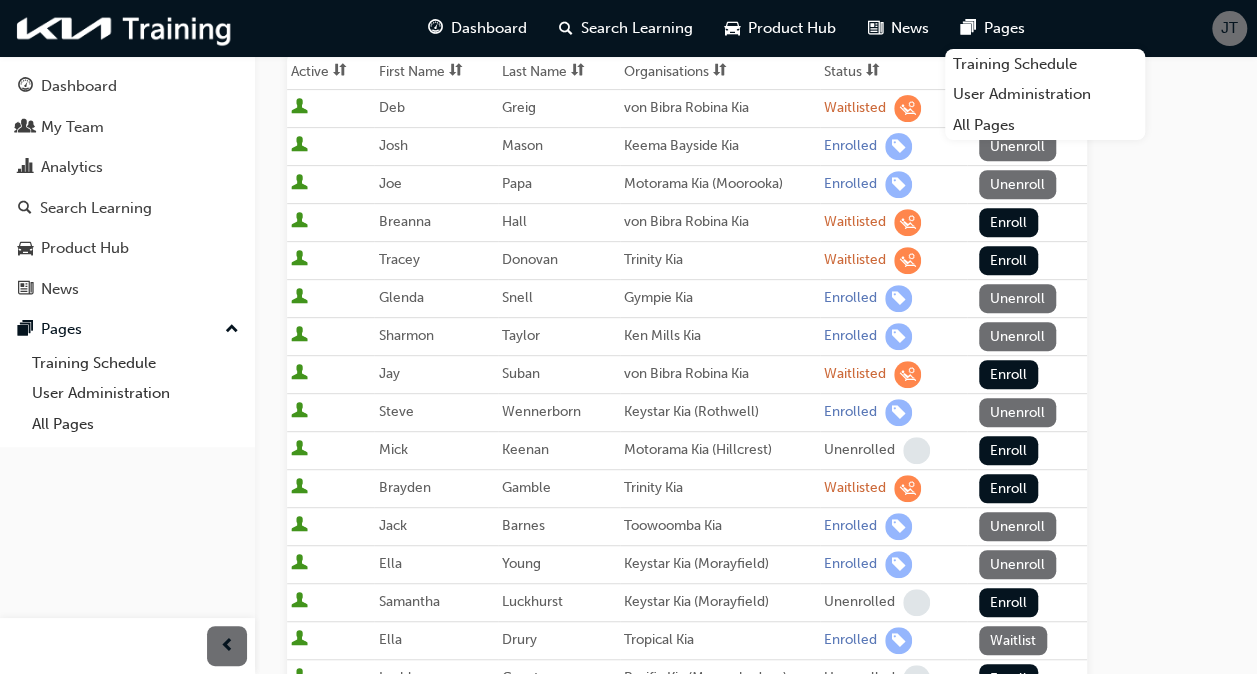 click on "Go to session detail page Manage enrollment for 2025 - Warranty training Start Date :  Wed 27 Aug 2025   9am - 5pm   Australian Eastern Standard Time AEST Cut Off Date :  Mon 25 Aug 2025, 12:00am   Australian Eastern Standard Time AEST Here you can manage your learners' enrollments in this session. Their enrollments can be changed at any time before the session is scheduled to begin. Seats have been filled for this session :  11 / 12  ( 91% ) Active First Name Last Name Organisations Status Set Status Deb Greig von Bibra Robina Kia Waitlisted Enroll Josh Mason Keema Bayside Kia Enrolled Unenroll Joe Papa Motorama Kia (Moorooka) Enrolled Unenroll Breanna Hall von Bibra Robina Kia Waitlisted Enroll Tracey Donovan Trinity Kia Waitlisted Enroll Glenda Snell Gympie Kia Enrolled Unenroll Sharmon Taylor Ken Mills Kia Enrolled Unenroll Jay Suban von Bibra Robina Kia Waitlisted Enroll Steve Wennerborn Keystar Kia (Rothwell) Enrolled Unenroll Mick Keenan Motorama Kia (Hillcrest) Unenrolled Enroll Brayden Gamble Enroll" at bounding box center (756, 532) 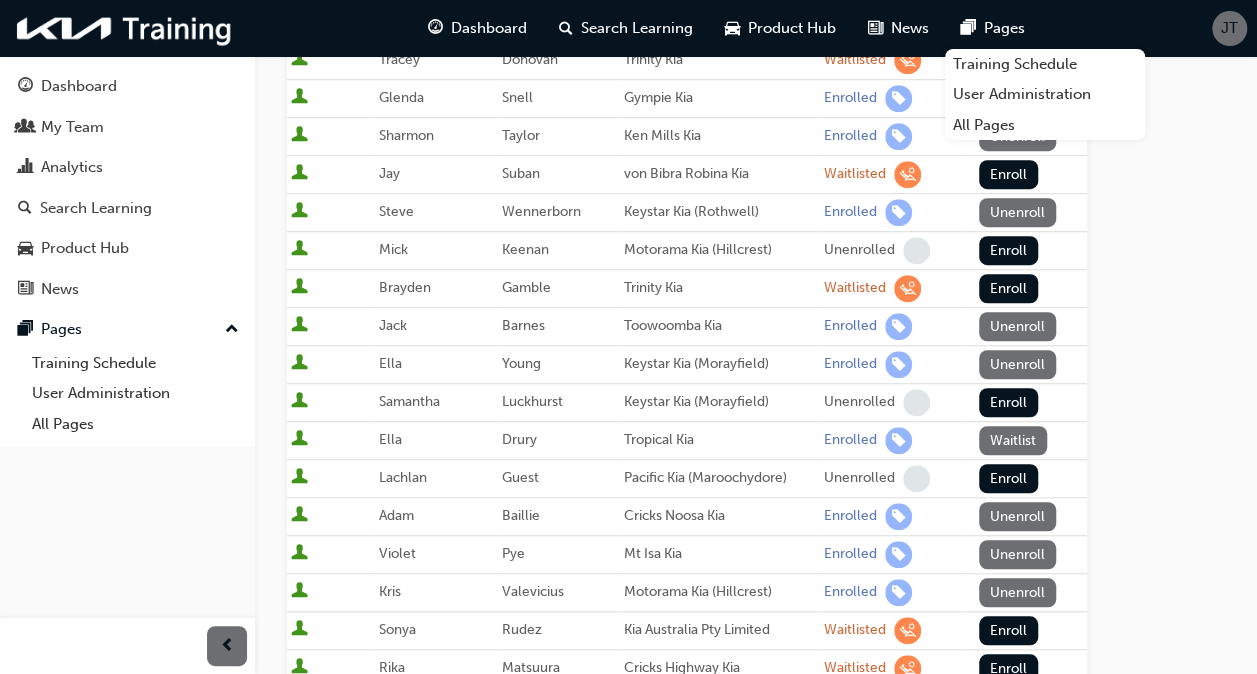 scroll, scrollTop: 148, scrollLeft: 0, axis: vertical 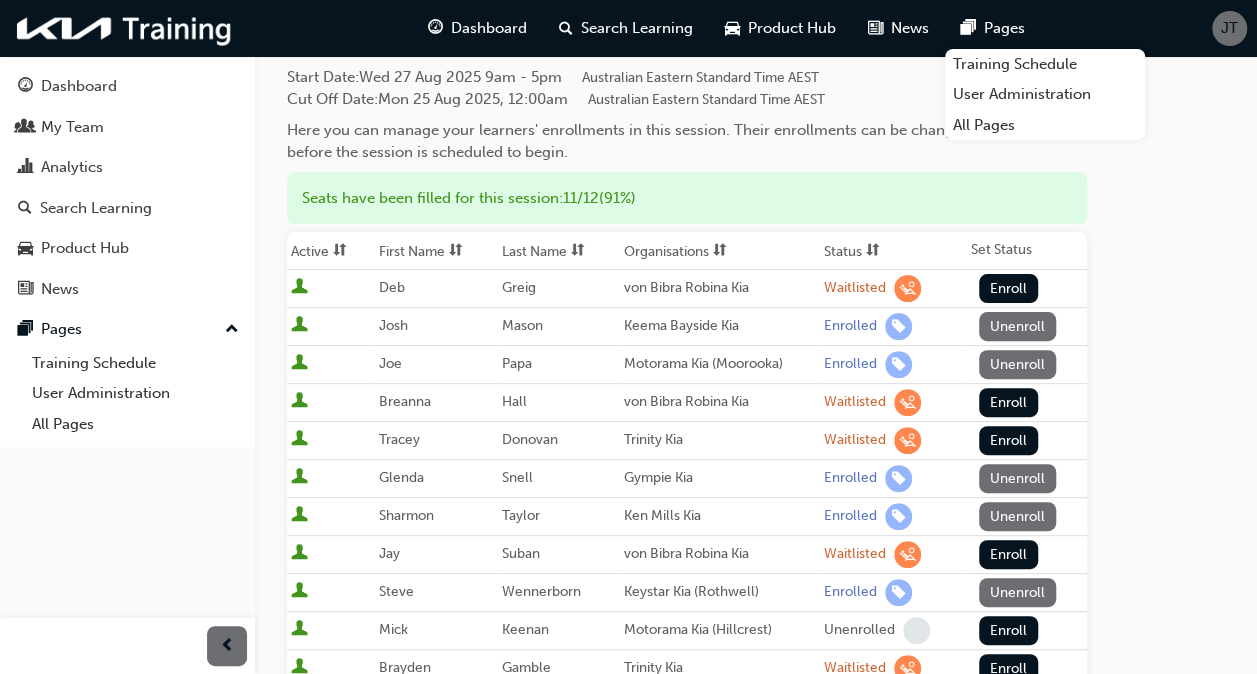 click on "Dashboard Search Learning Product Hub News Pages Training Schedule User Administration All Pages JT" at bounding box center (628, 28) 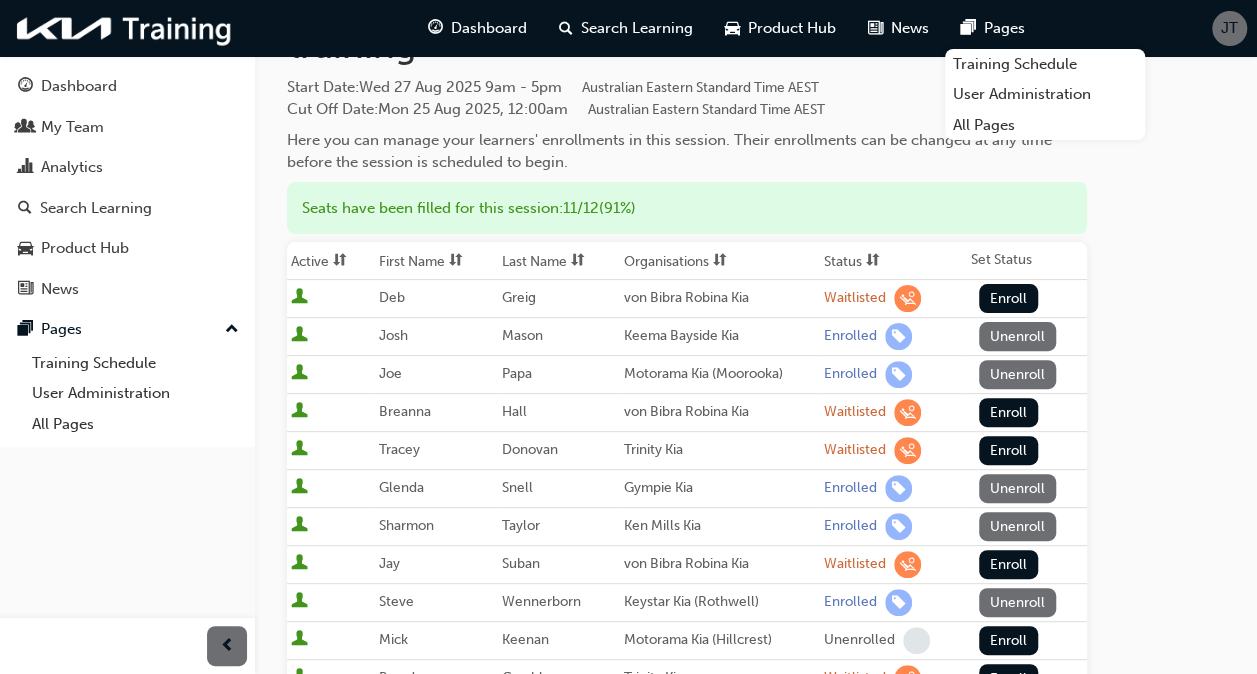 scroll, scrollTop: 100, scrollLeft: 0, axis: vertical 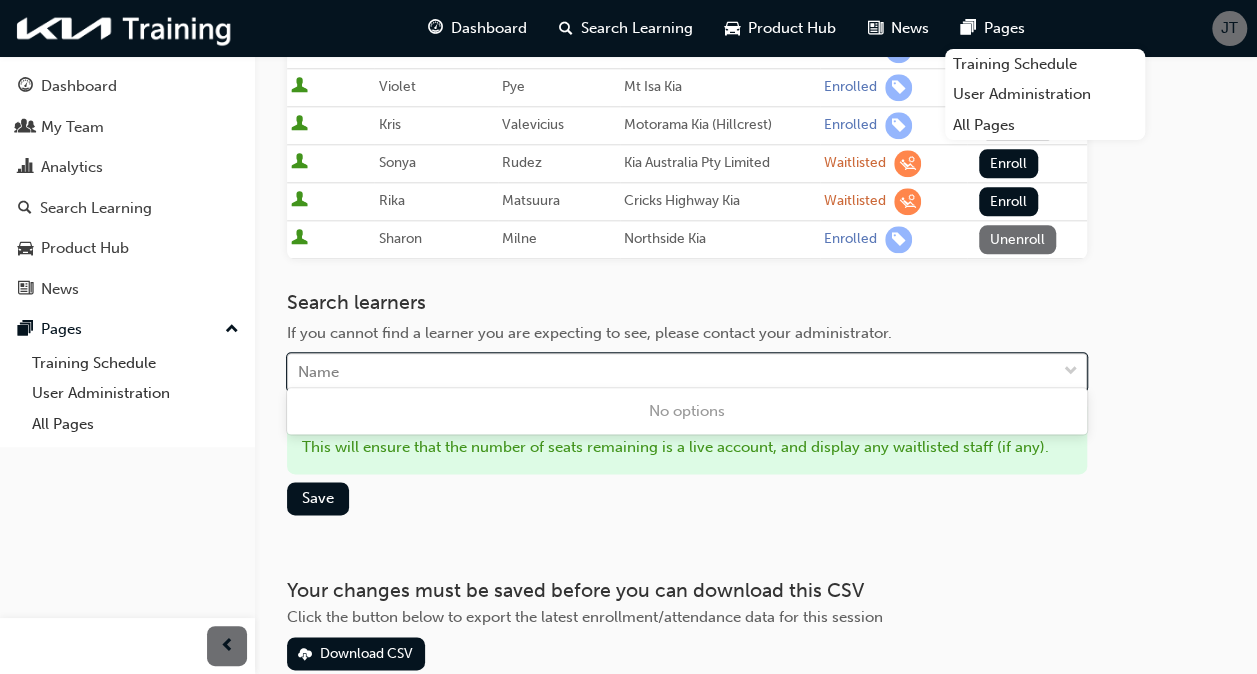 click on "Name" at bounding box center [672, 372] 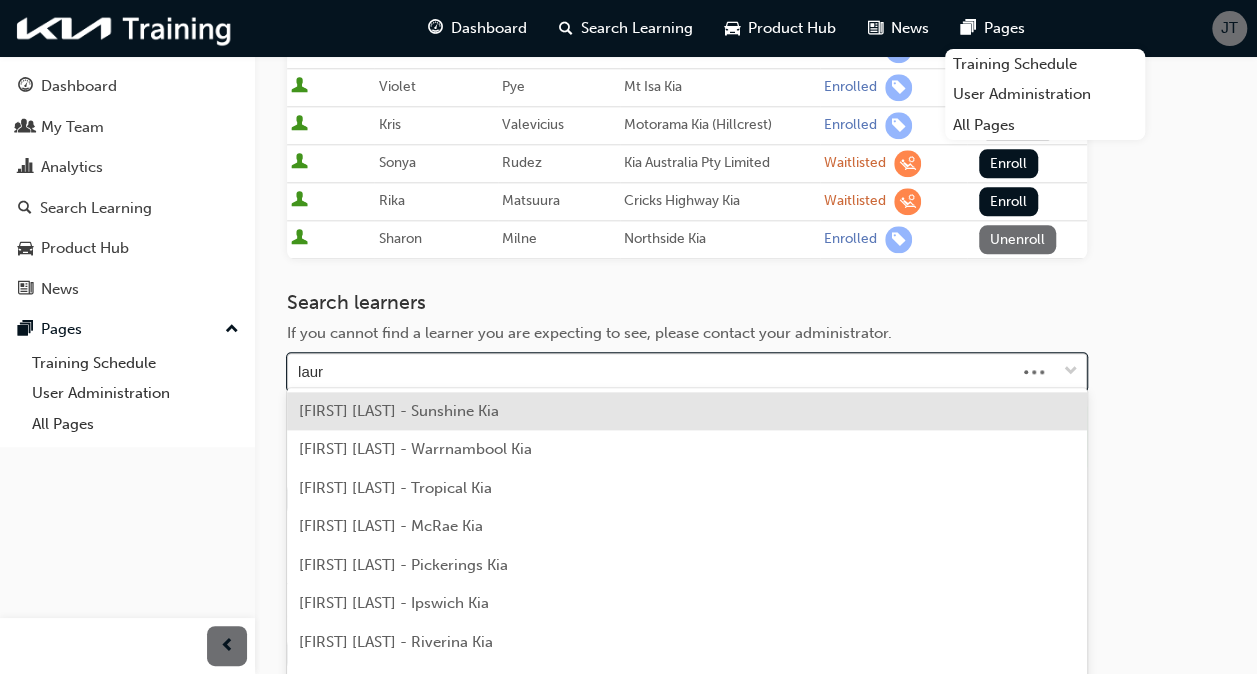 type on "laure" 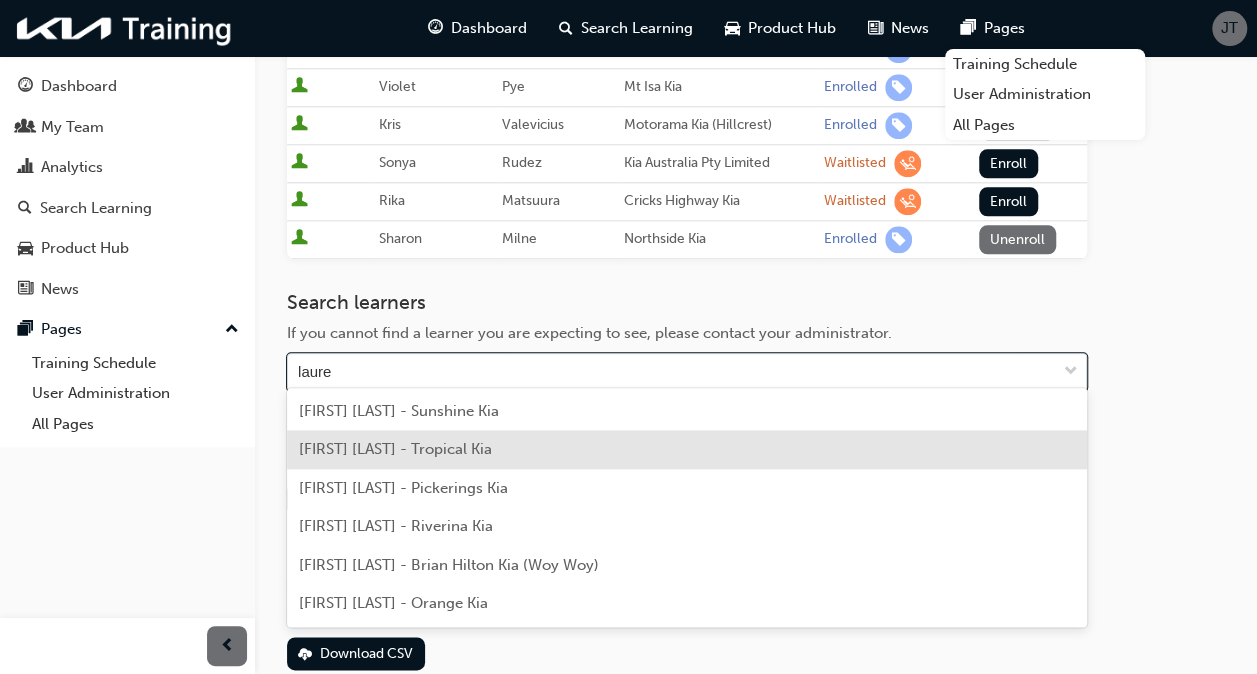 click on "Lauren Goodger - Tropical Kia" at bounding box center (395, 449) 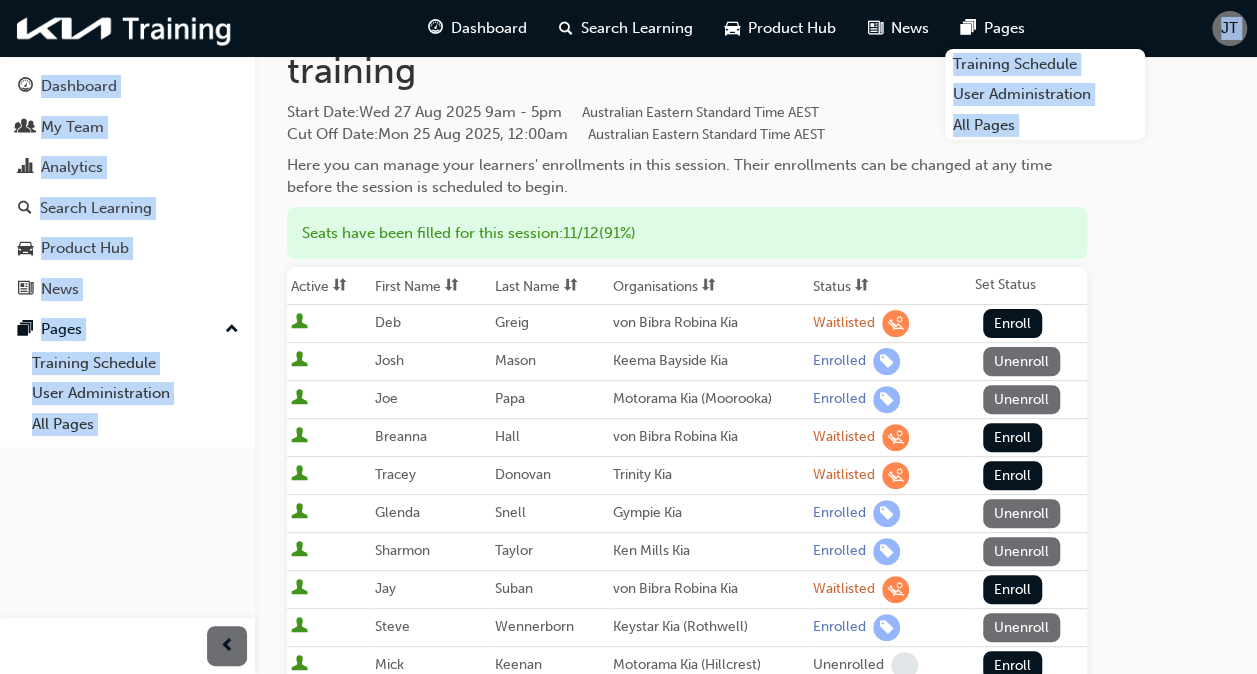 scroll, scrollTop: 0, scrollLeft: 0, axis: both 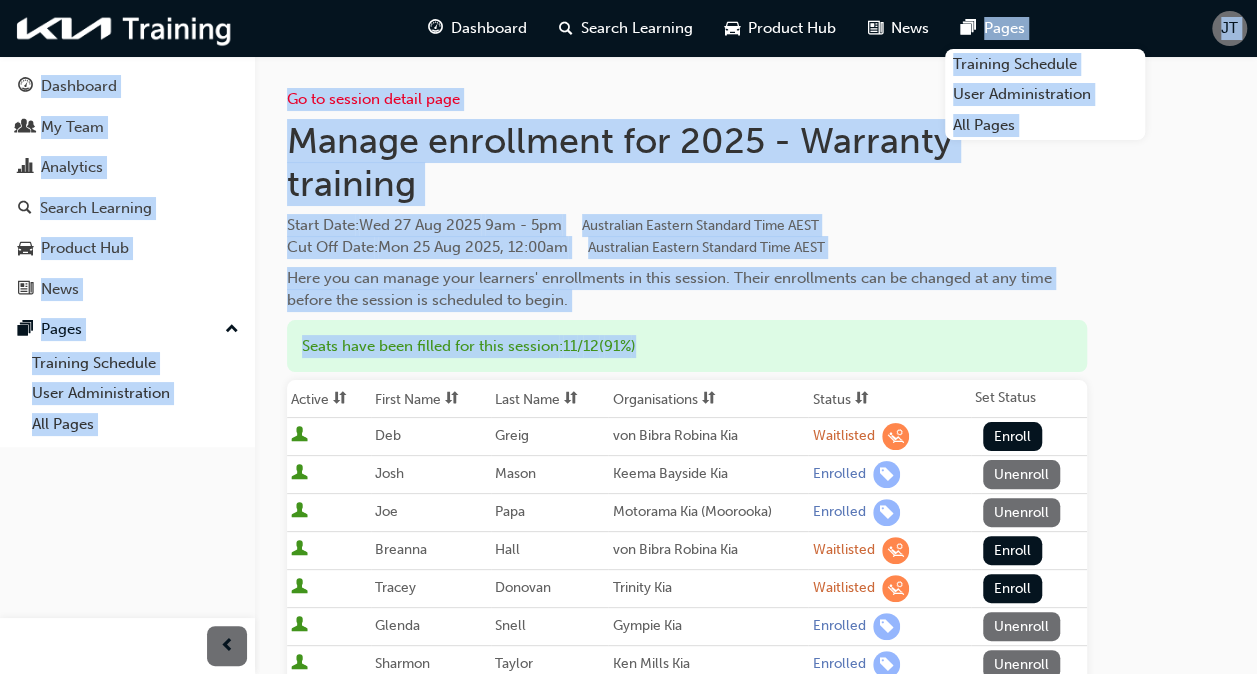 drag, startPoint x: 1105, startPoint y: 31, endPoint x: 1196, endPoint y: 422, distance: 401.44986 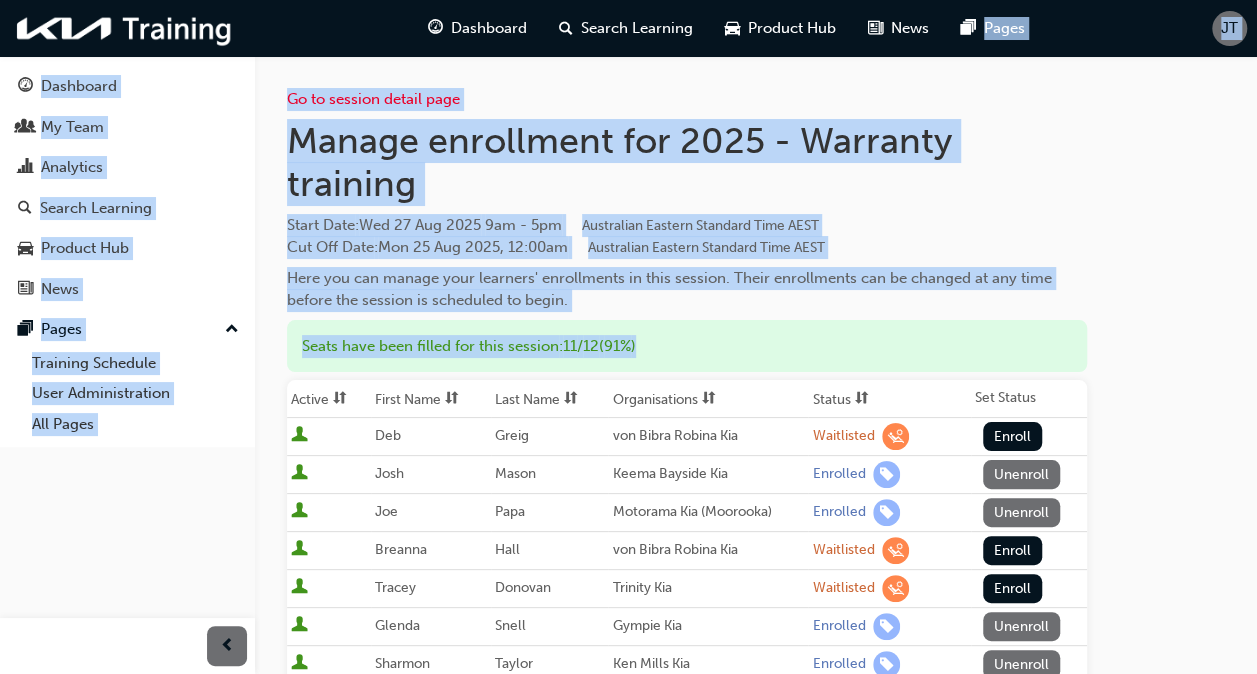 drag, startPoint x: 1196, startPoint y: 422, endPoint x: 1139, endPoint y: 125, distance: 302.42023 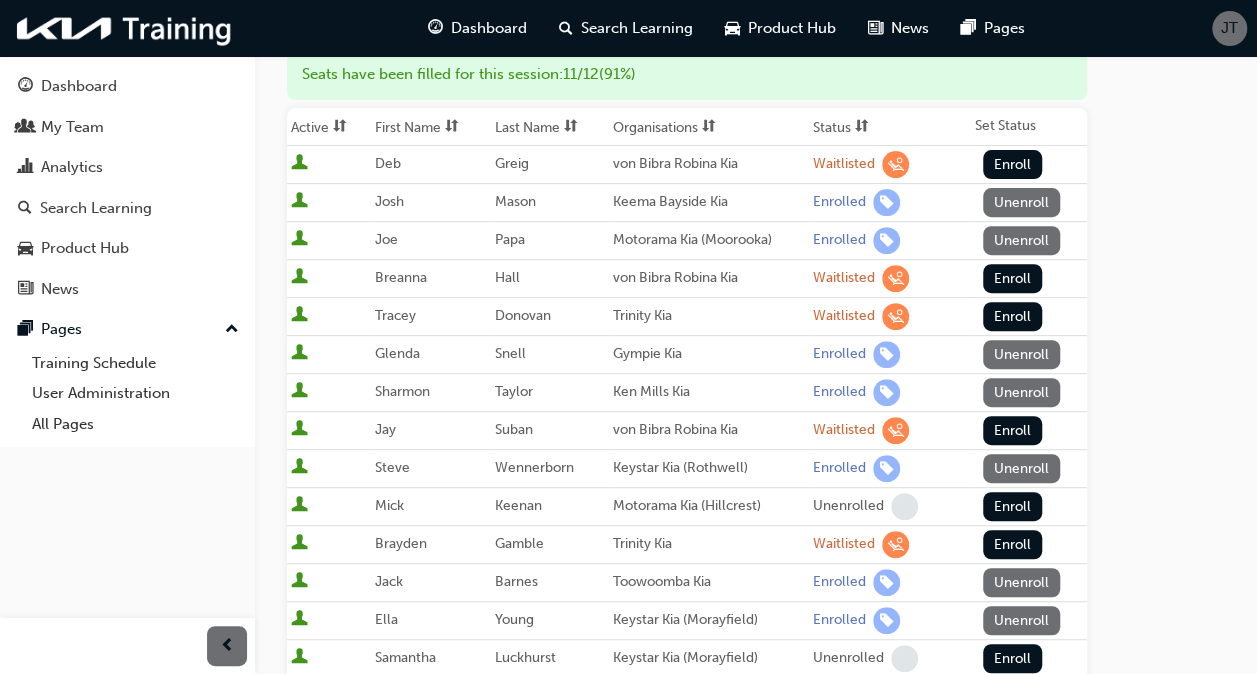 scroll, scrollTop: 280, scrollLeft: 0, axis: vertical 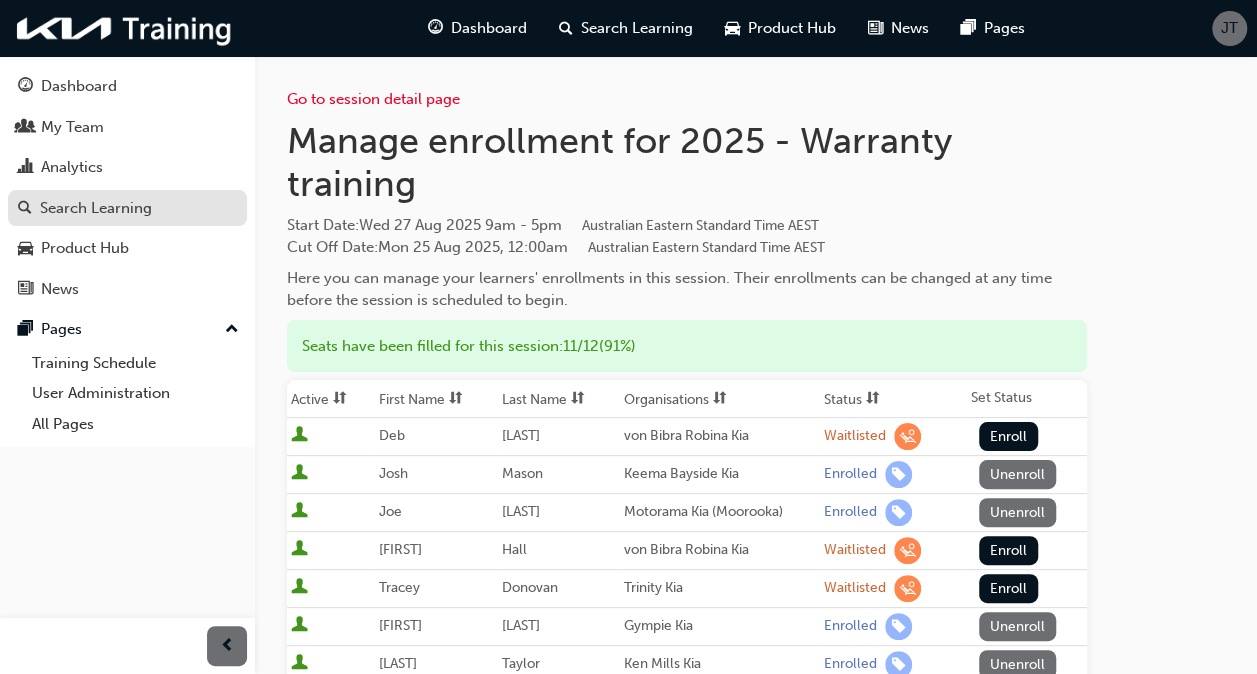 click on "Search Learning" at bounding box center [96, 208] 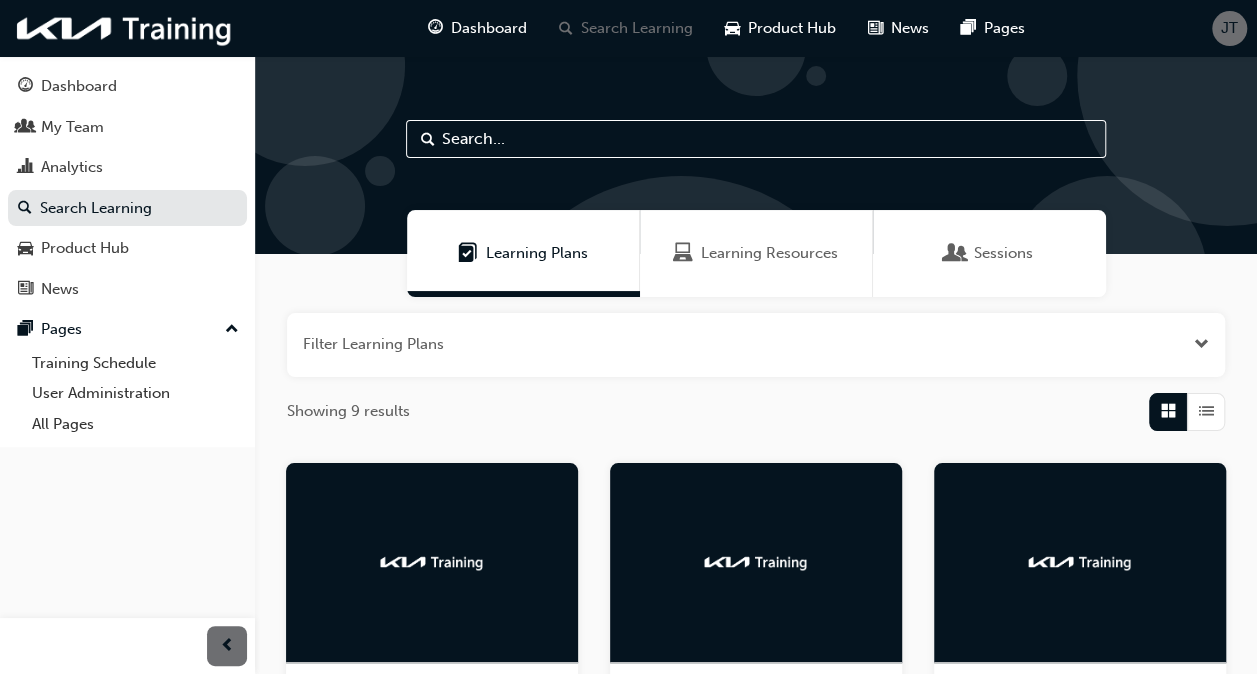 click on "Sessions" at bounding box center (989, 253) 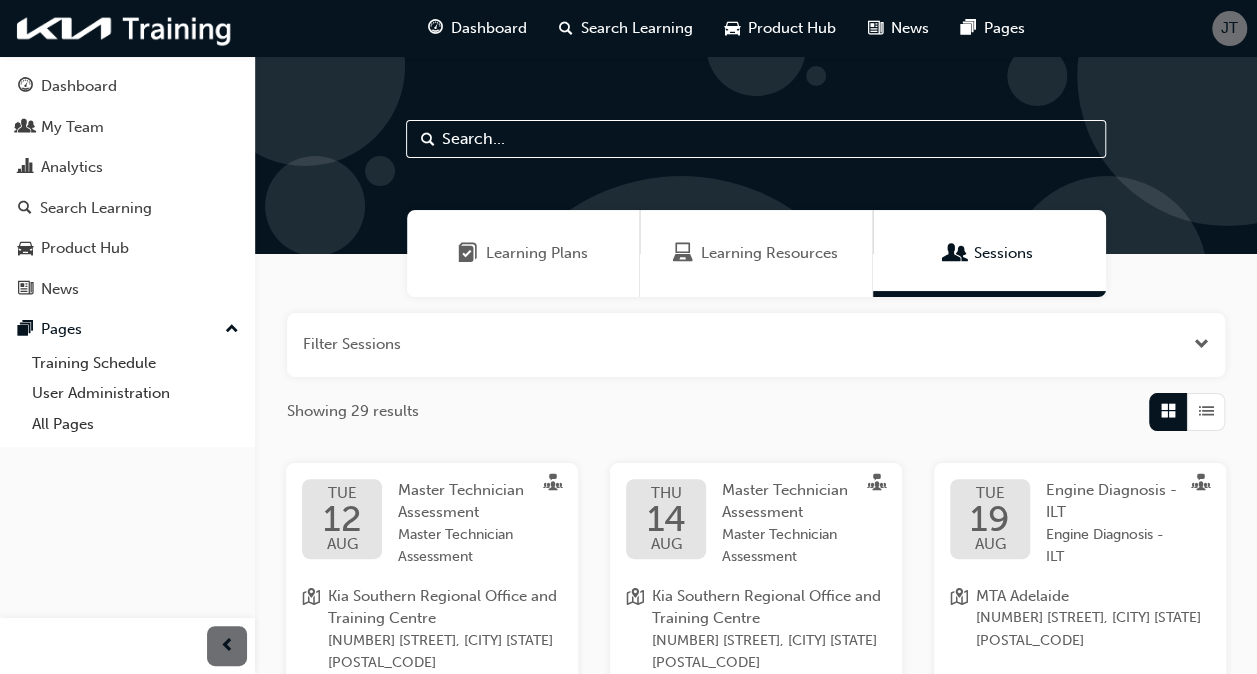 click at bounding box center [756, 139] 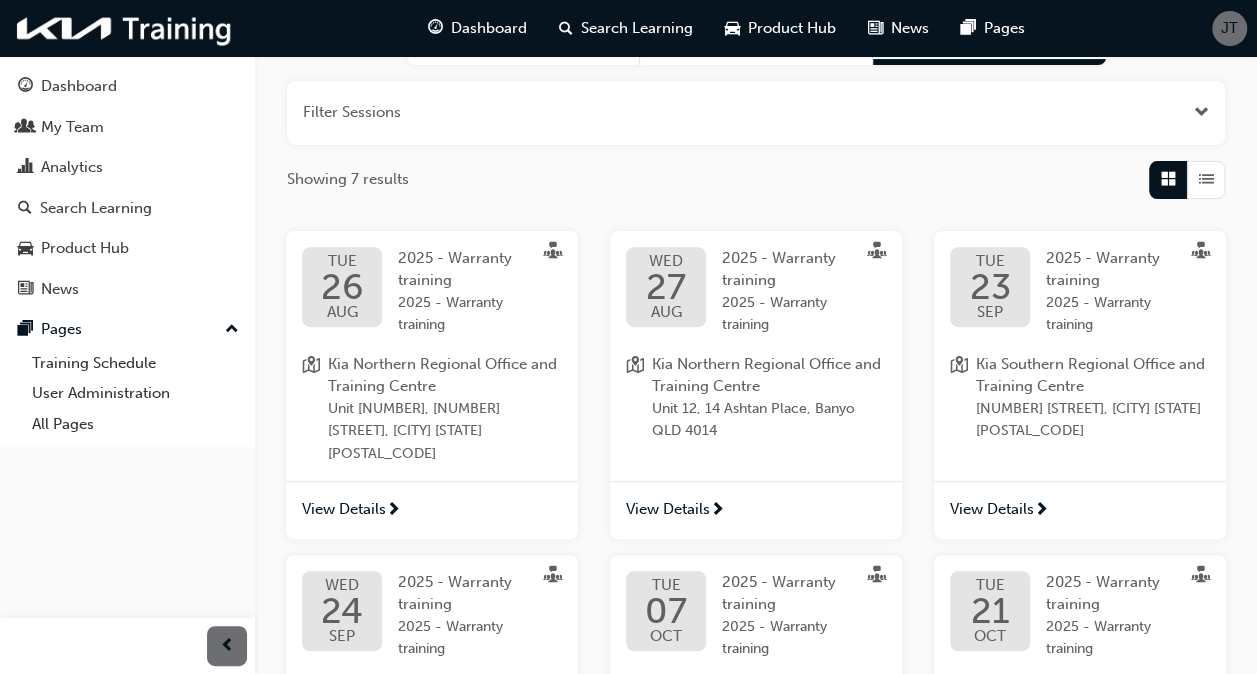 scroll, scrollTop: 242, scrollLeft: 0, axis: vertical 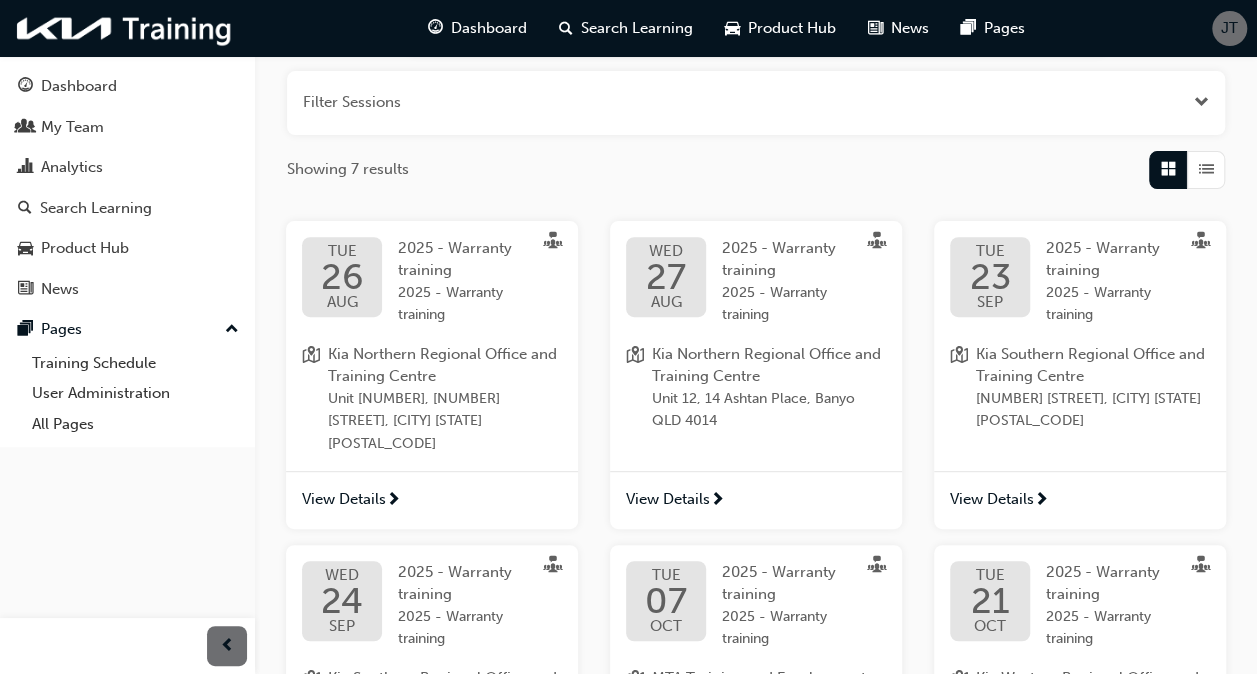 type on "warr" 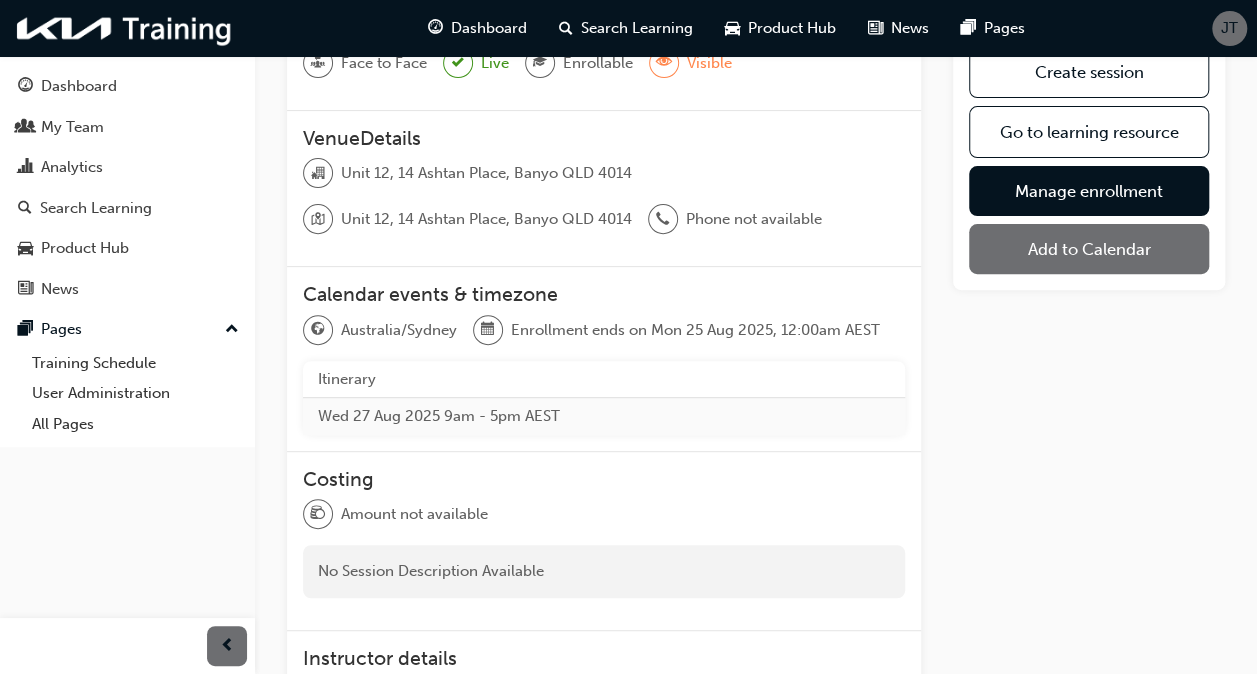 scroll, scrollTop: 0, scrollLeft: 0, axis: both 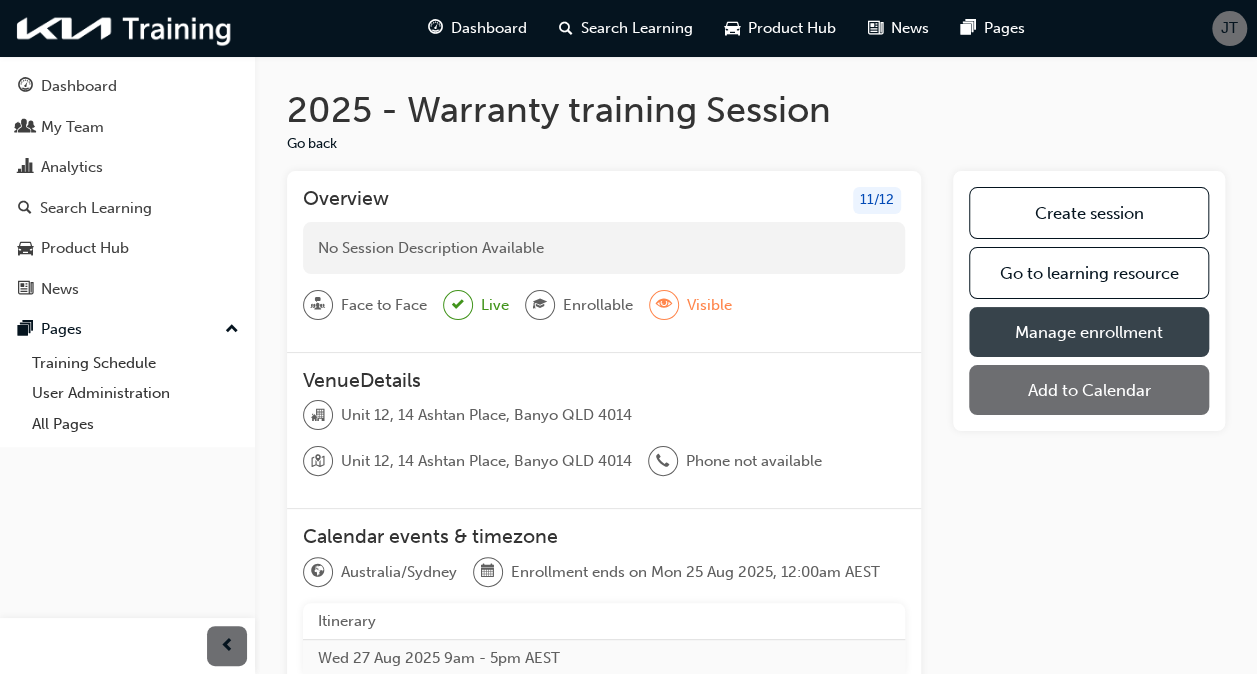 click on "Manage enrollment" at bounding box center [1089, 332] 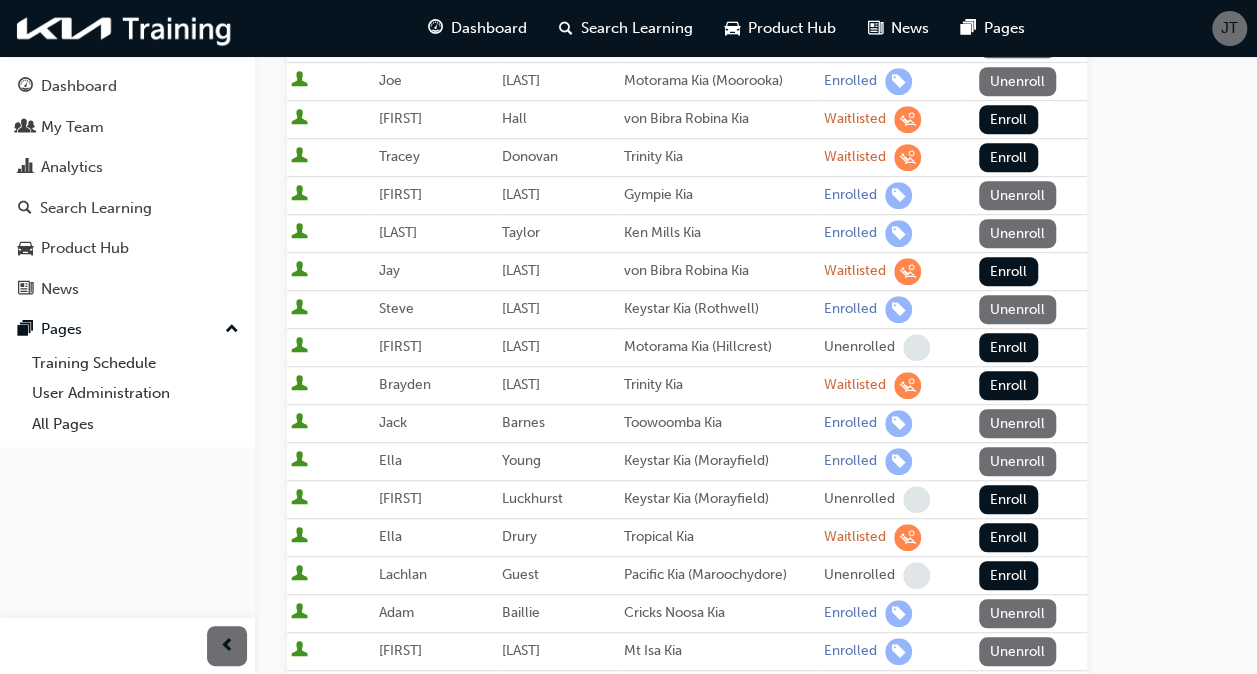 scroll, scrollTop: 434, scrollLeft: 0, axis: vertical 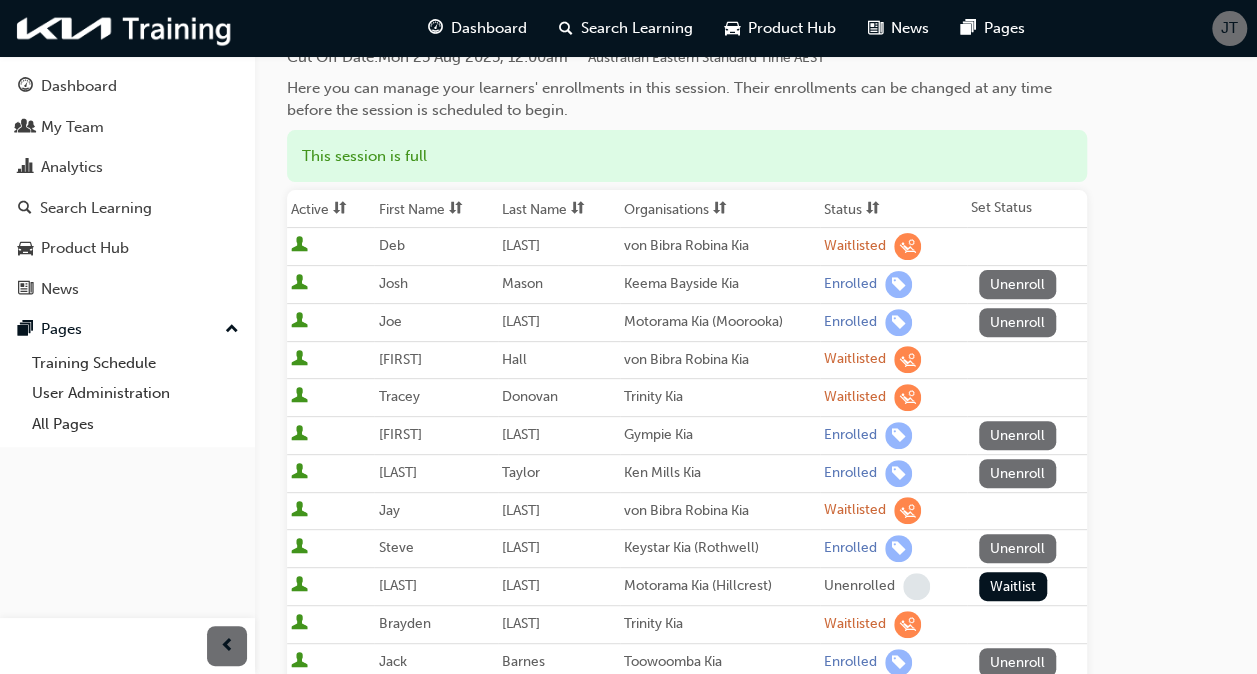 click on "Unenroll" at bounding box center [1018, 322] 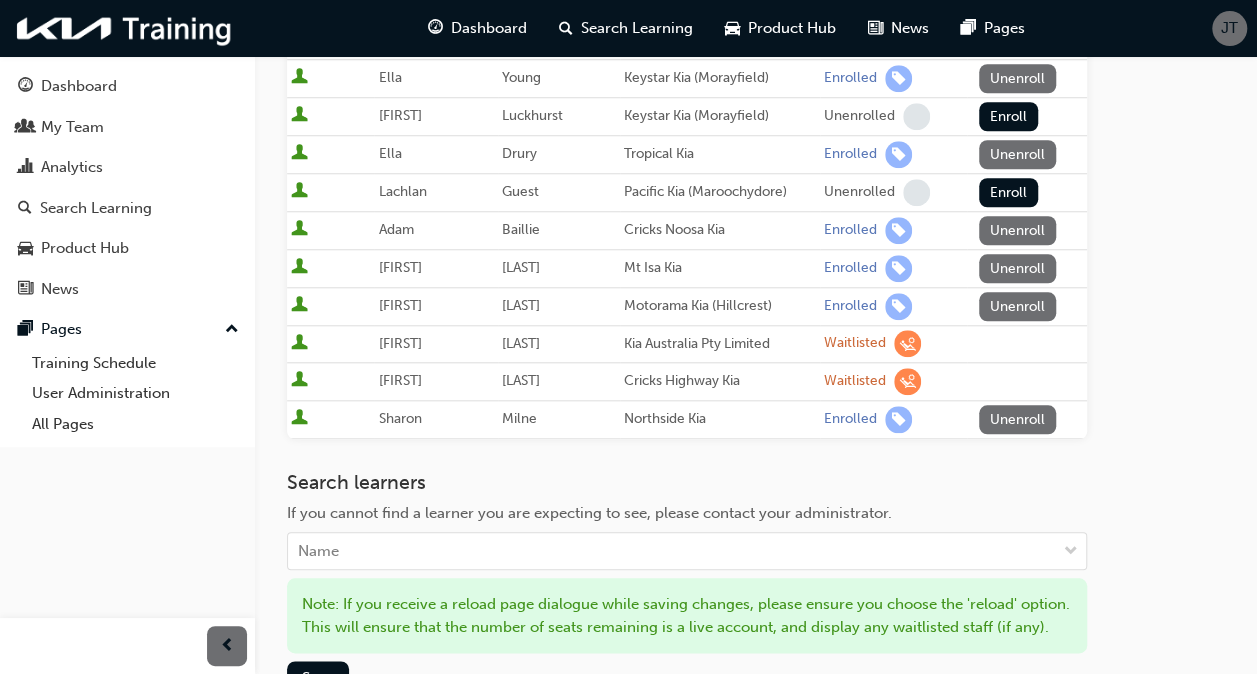 scroll, scrollTop: 989, scrollLeft: 0, axis: vertical 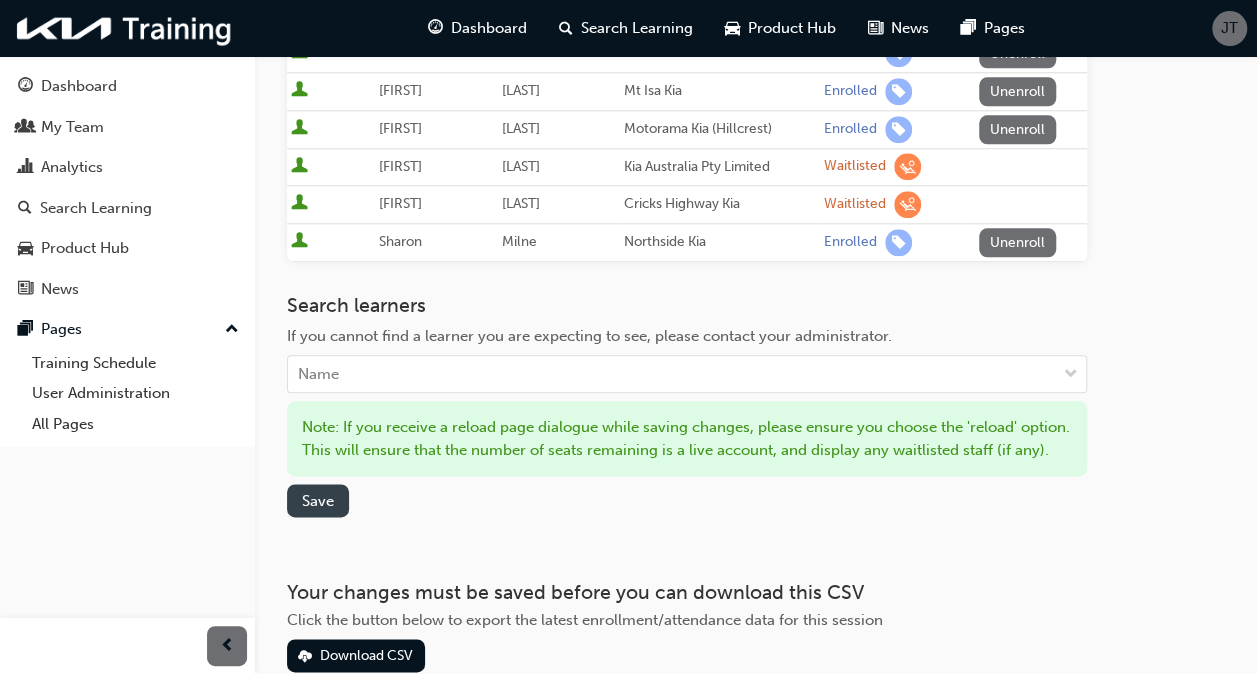 click on "Save" at bounding box center [318, 501] 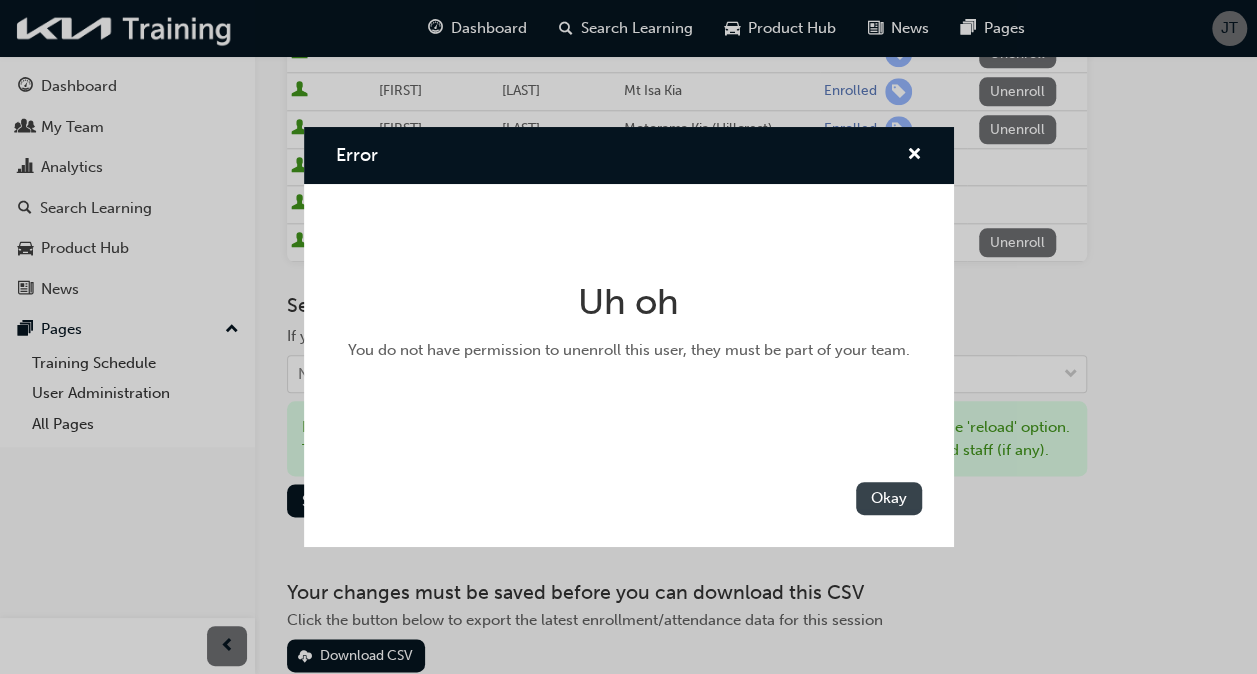 click on "Okay" at bounding box center (889, 498) 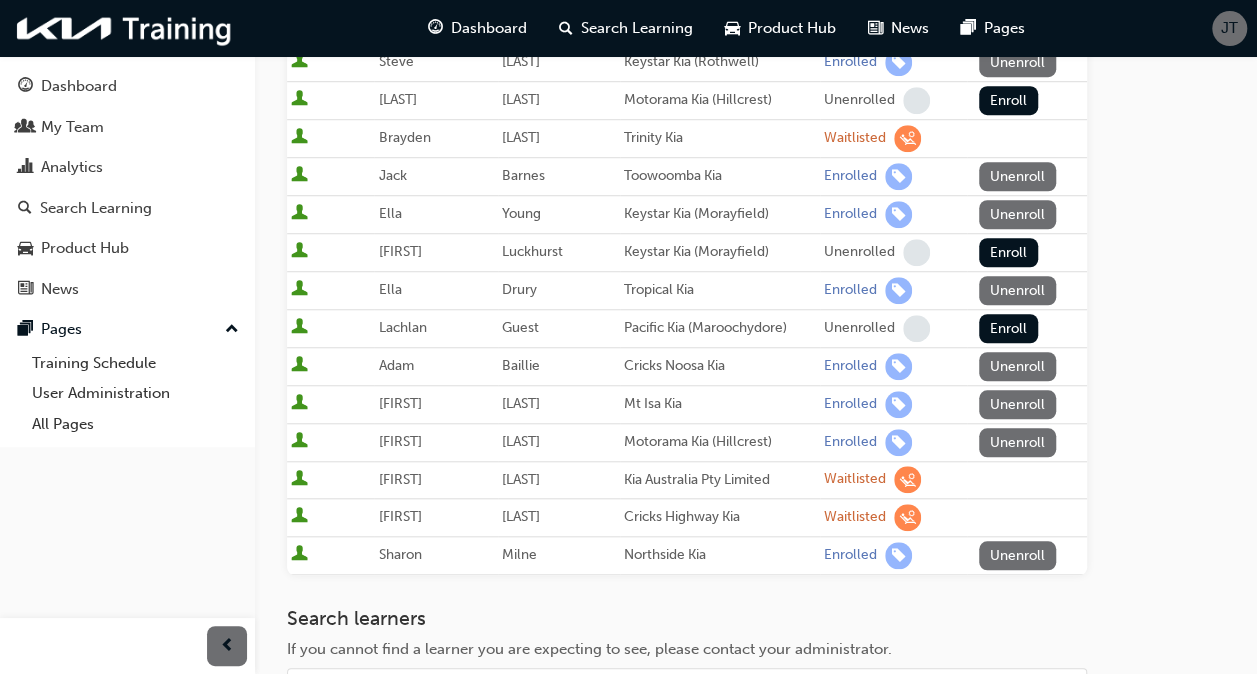 scroll, scrollTop: 754, scrollLeft: 0, axis: vertical 